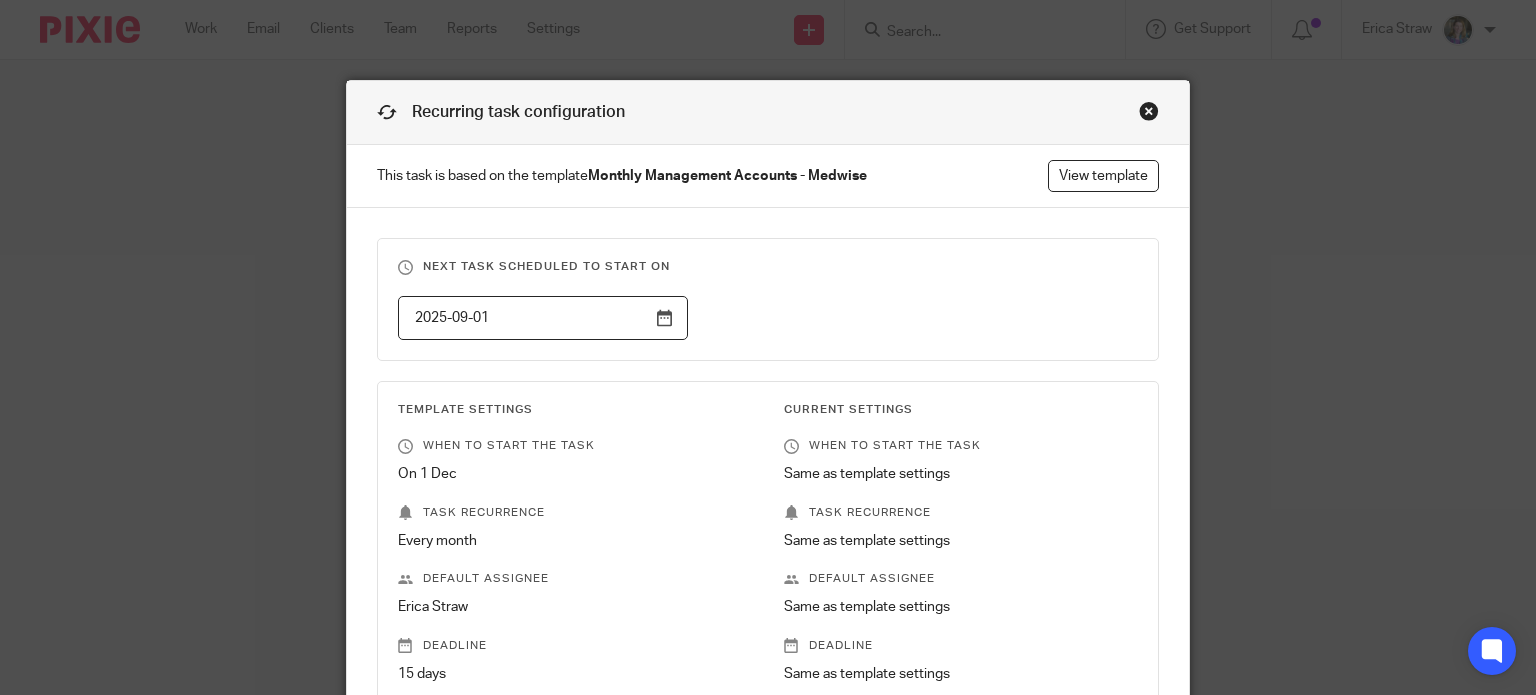 scroll, scrollTop: 0, scrollLeft: 0, axis: both 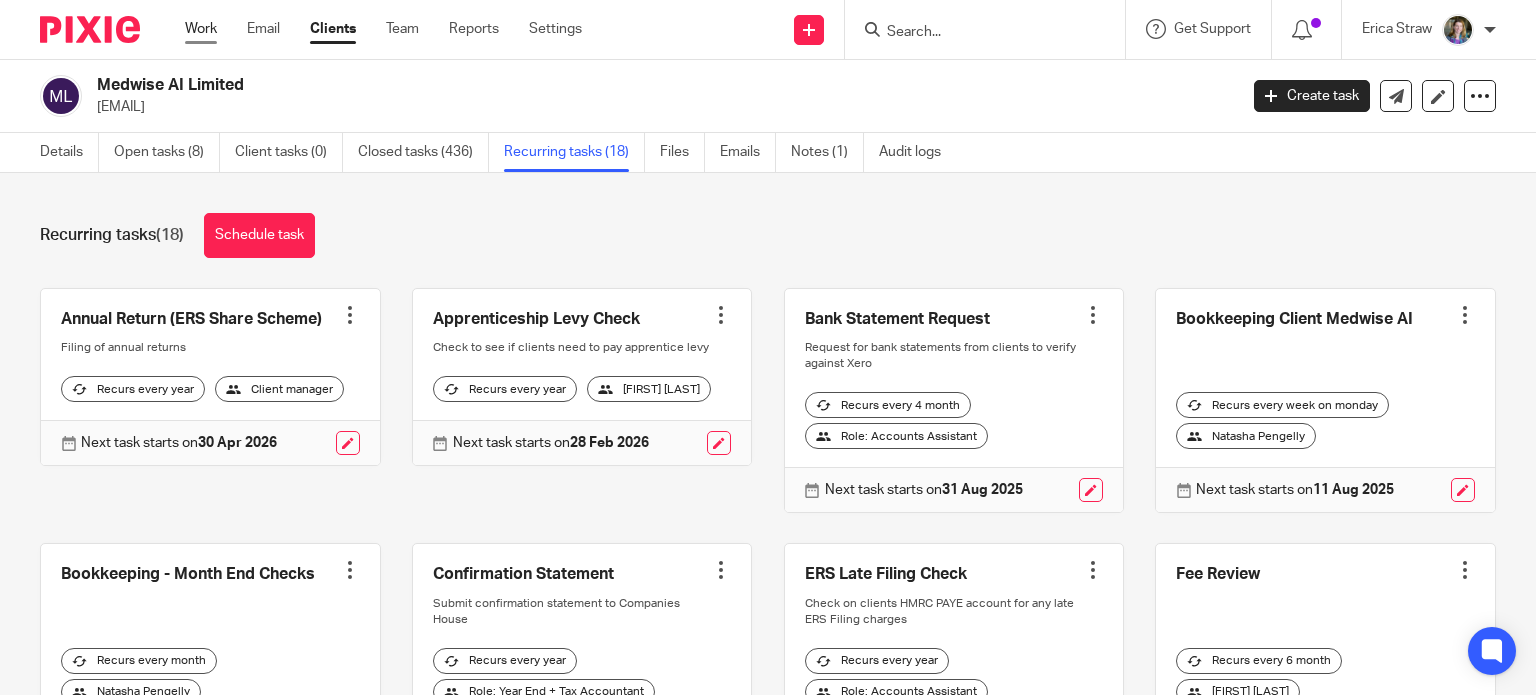click on "Work" at bounding box center (201, 29) 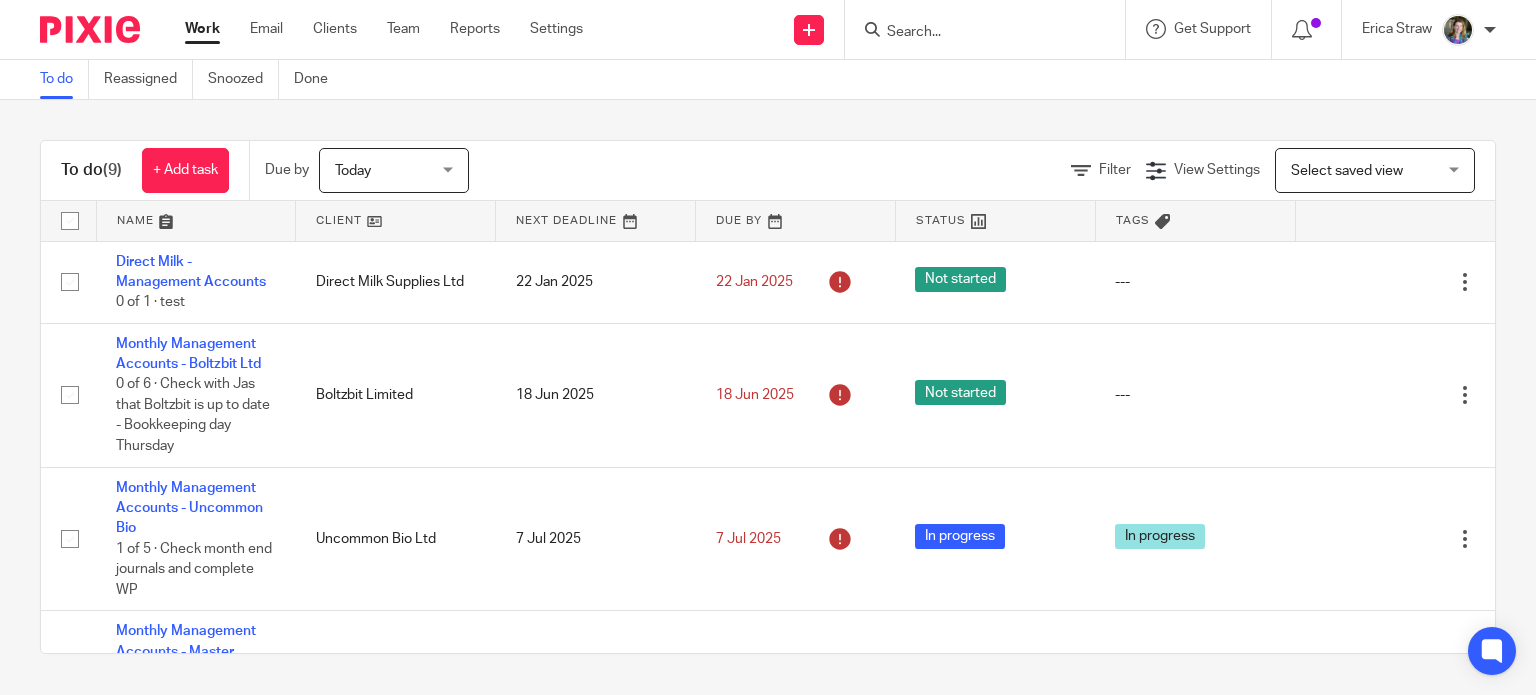 scroll, scrollTop: 0, scrollLeft: 0, axis: both 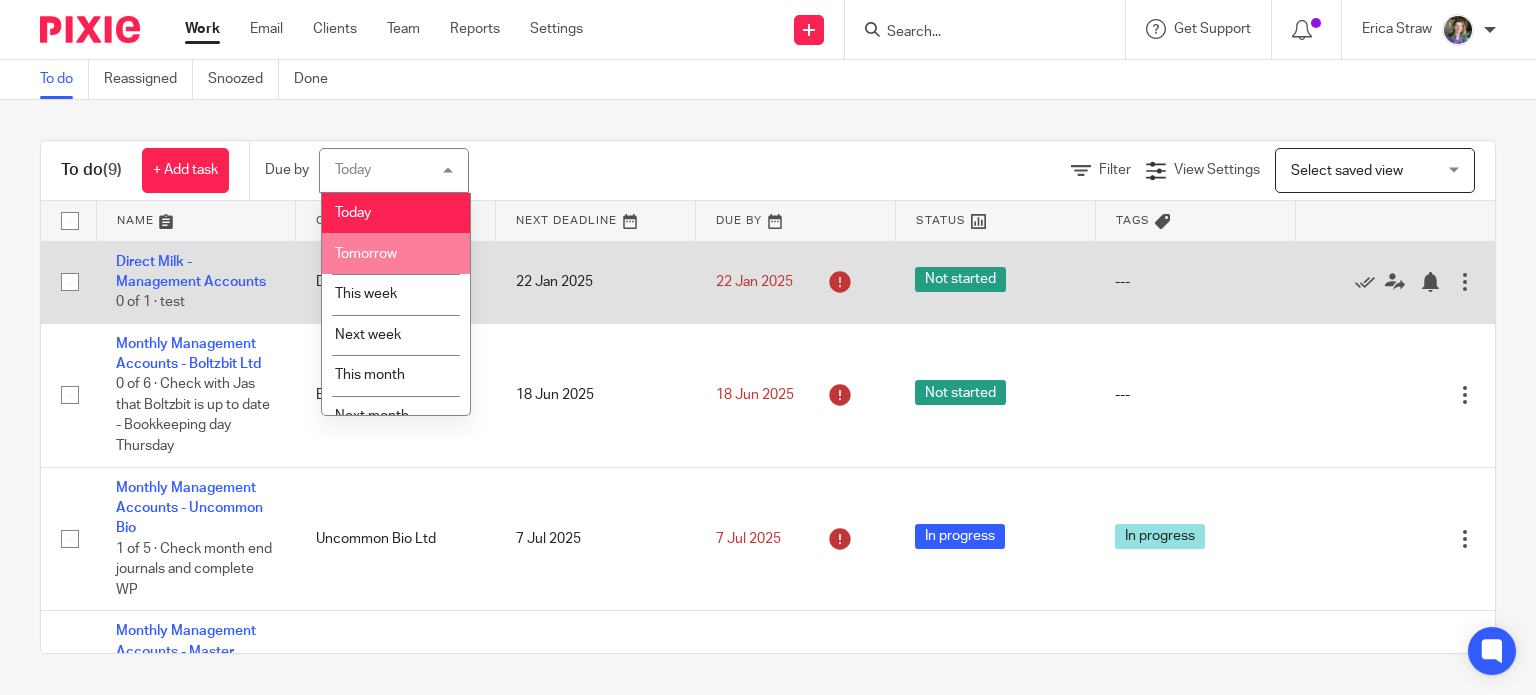 click on "Tomorrow" at bounding box center (396, 253) 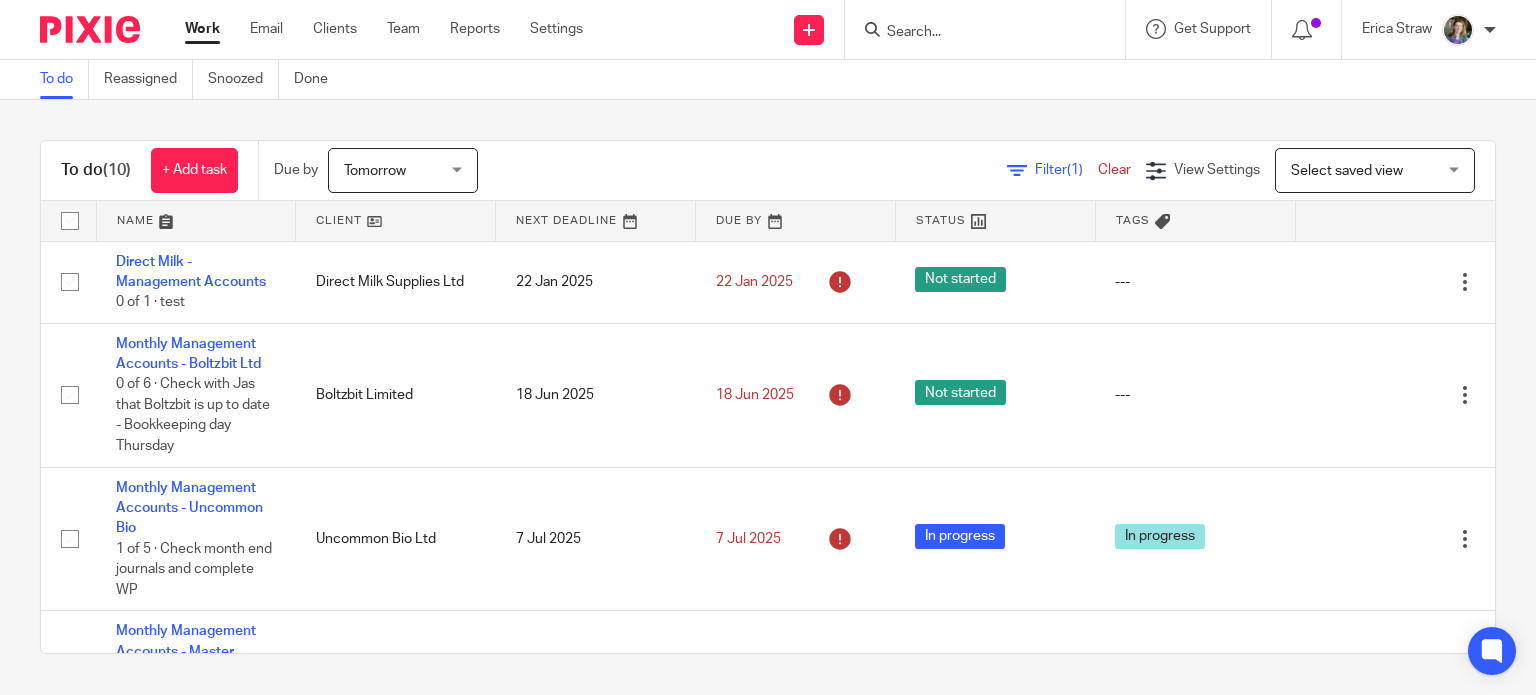 scroll, scrollTop: 0, scrollLeft: 0, axis: both 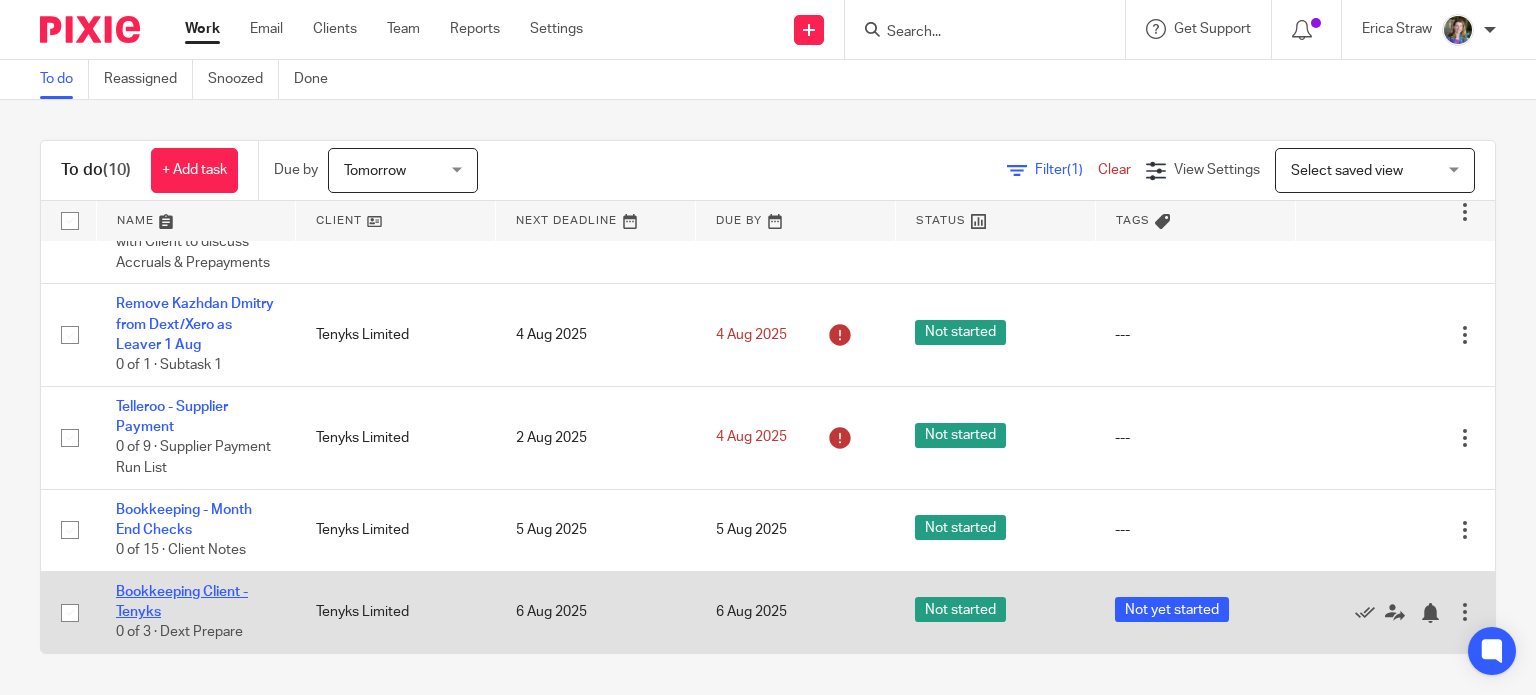 click on "Bookkeeping Client - Tenyks" at bounding box center (182, 602) 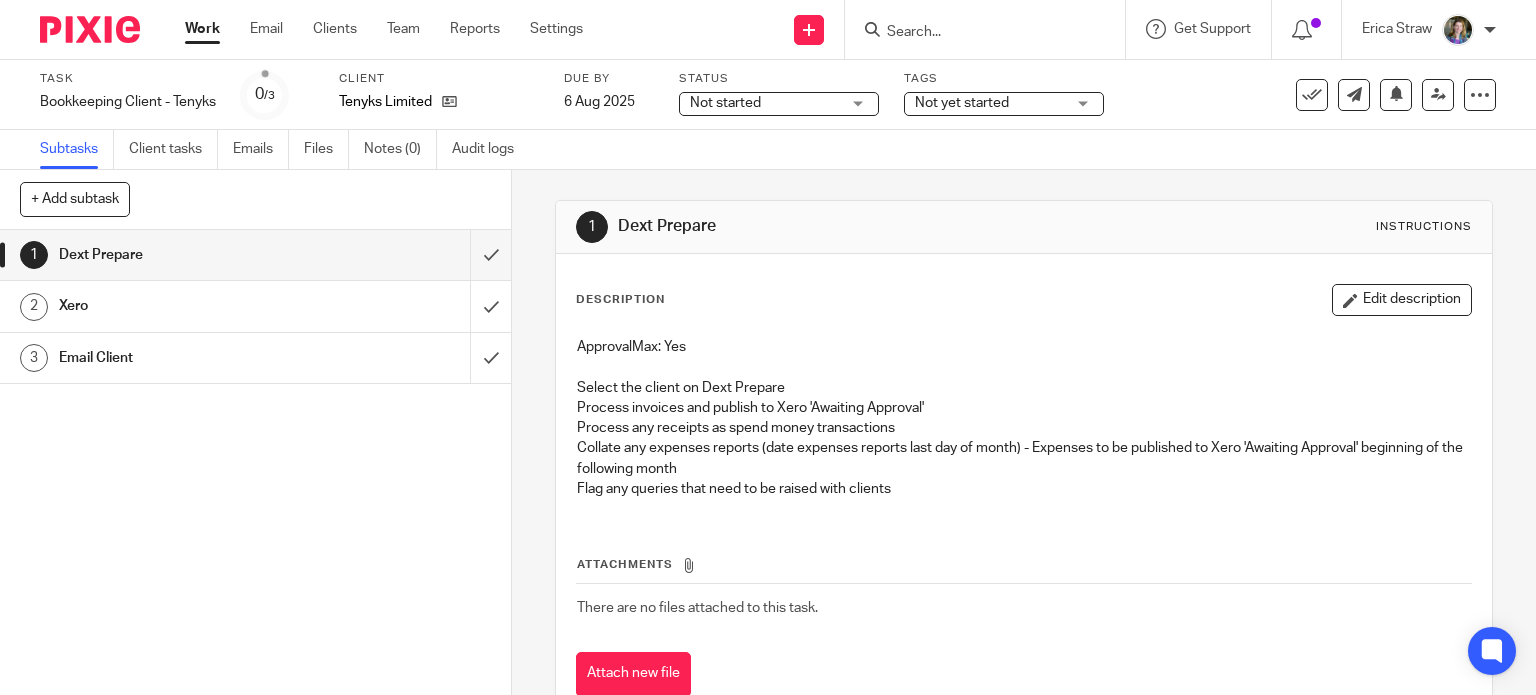scroll, scrollTop: 0, scrollLeft: 0, axis: both 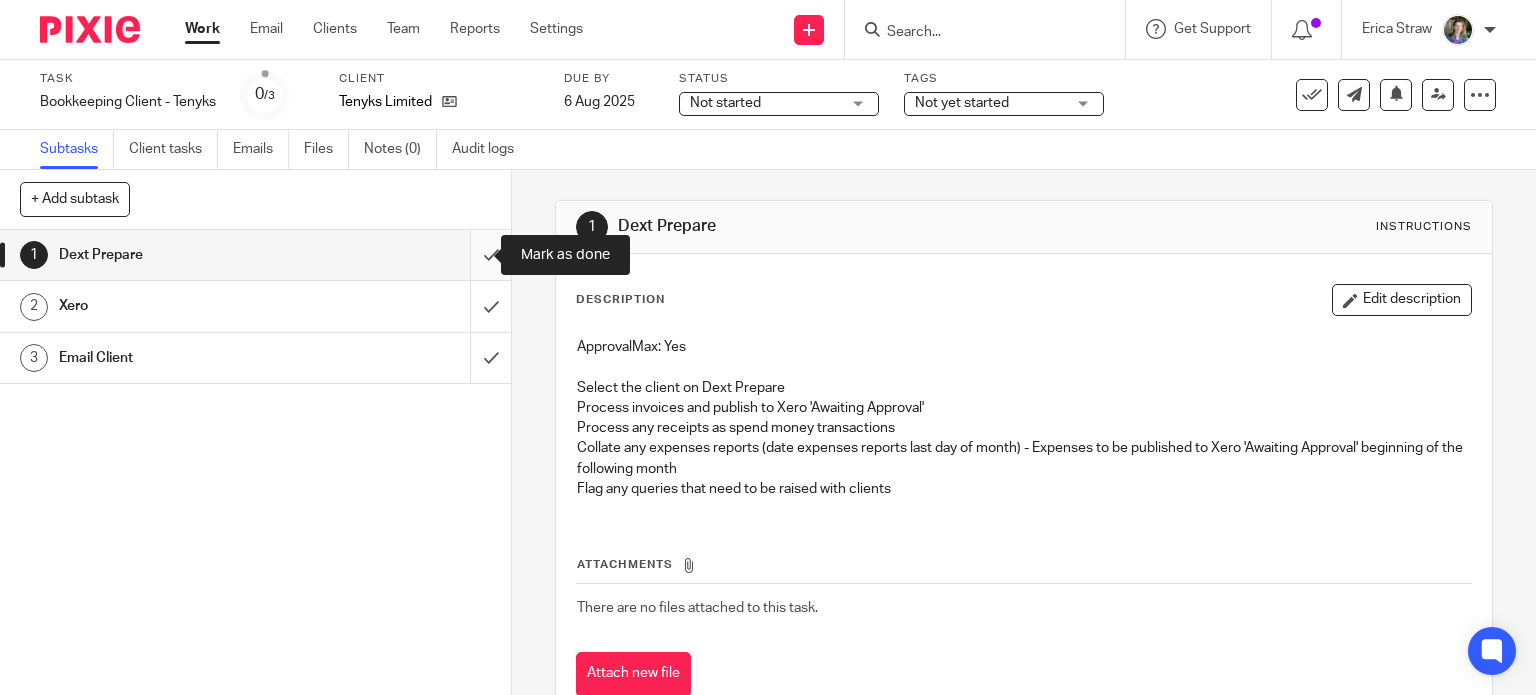 click at bounding box center [255, 255] 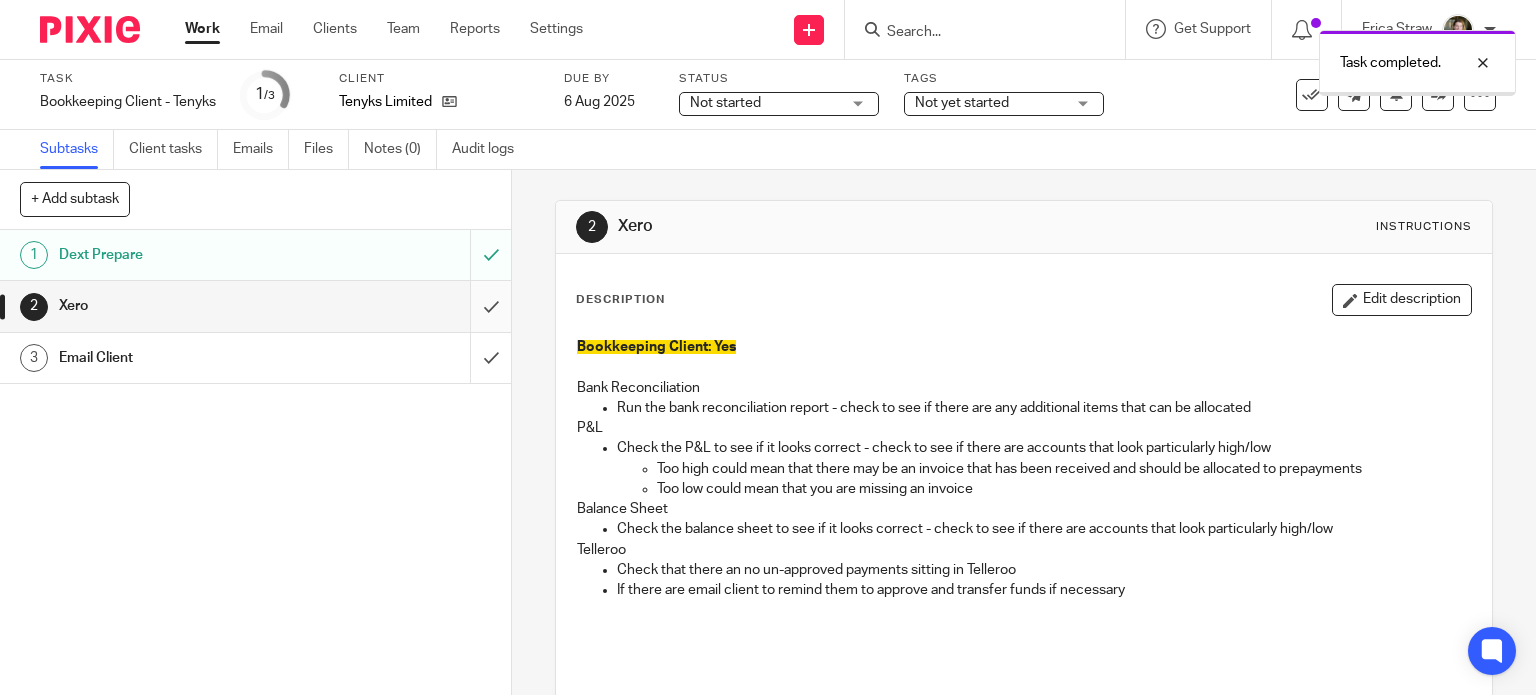 scroll, scrollTop: 0, scrollLeft: 0, axis: both 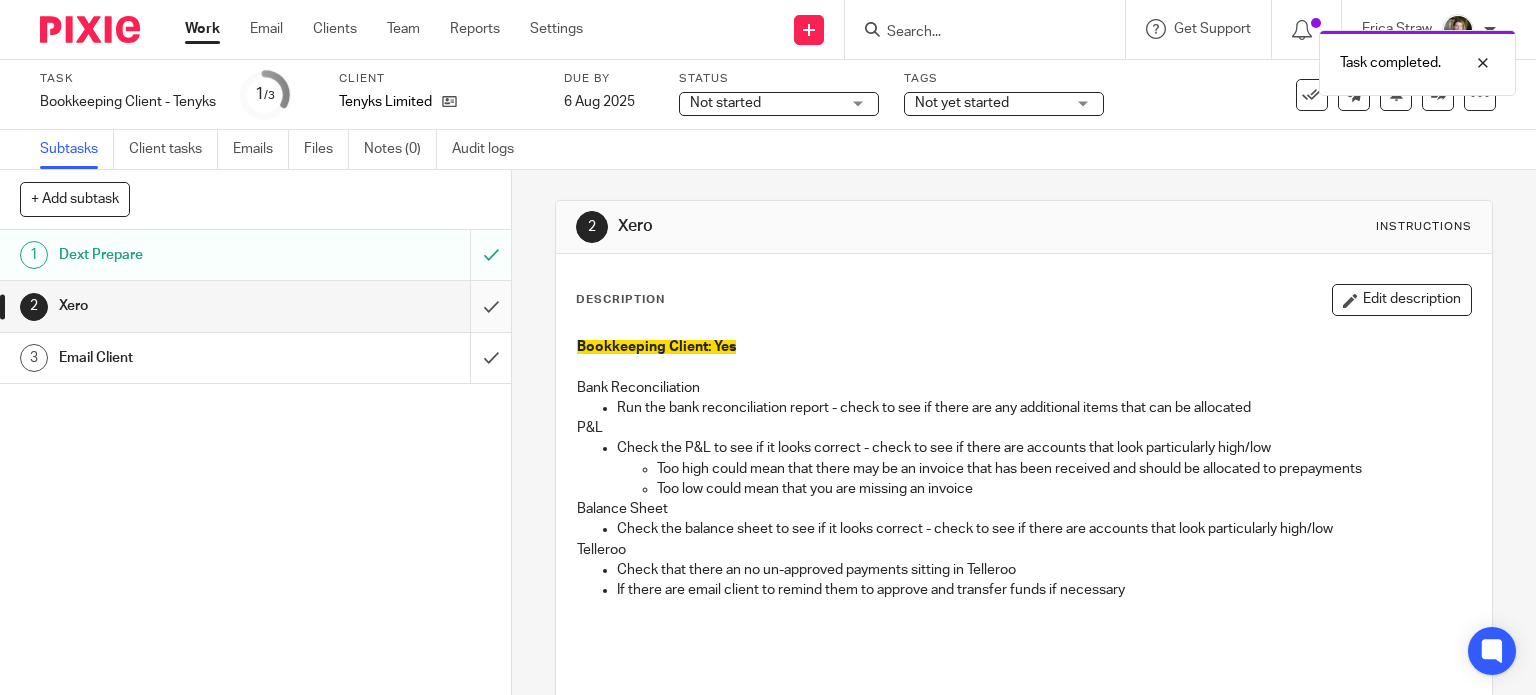 click at bounding box center (255, 306) 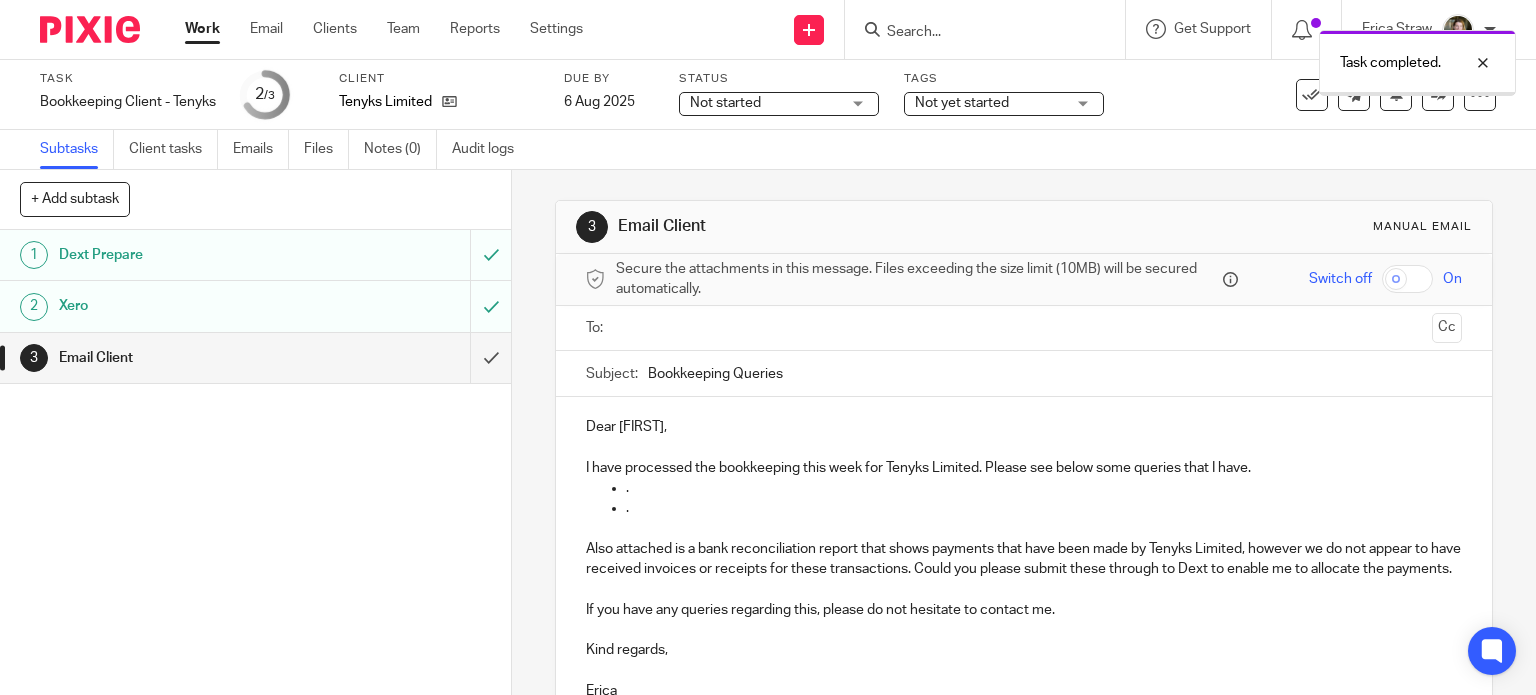 scroll, scrollTop: 0, scrollLeft: 0, axis: both 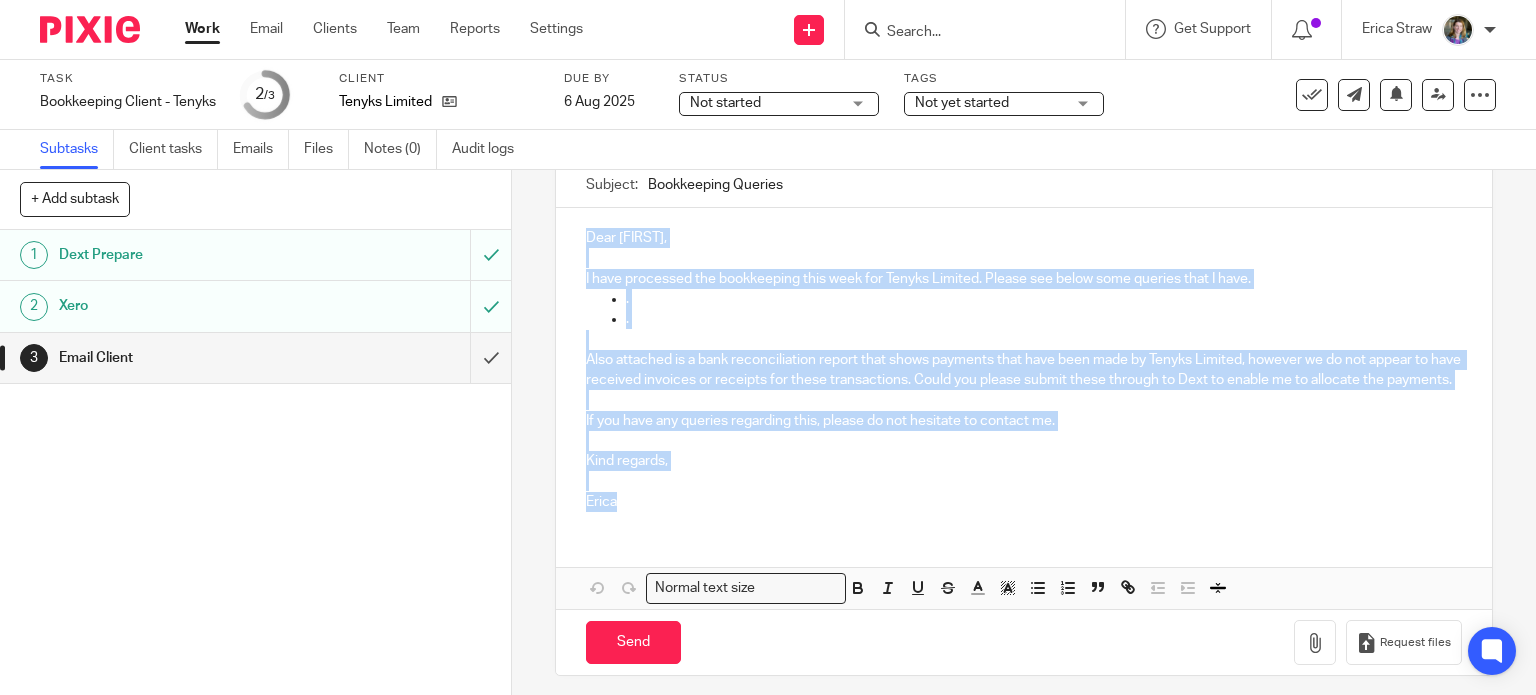 drag, startPoint x: 576, startPoint y: 420, endPoint x: 924, endPoint y: 537, distance: 367.14166 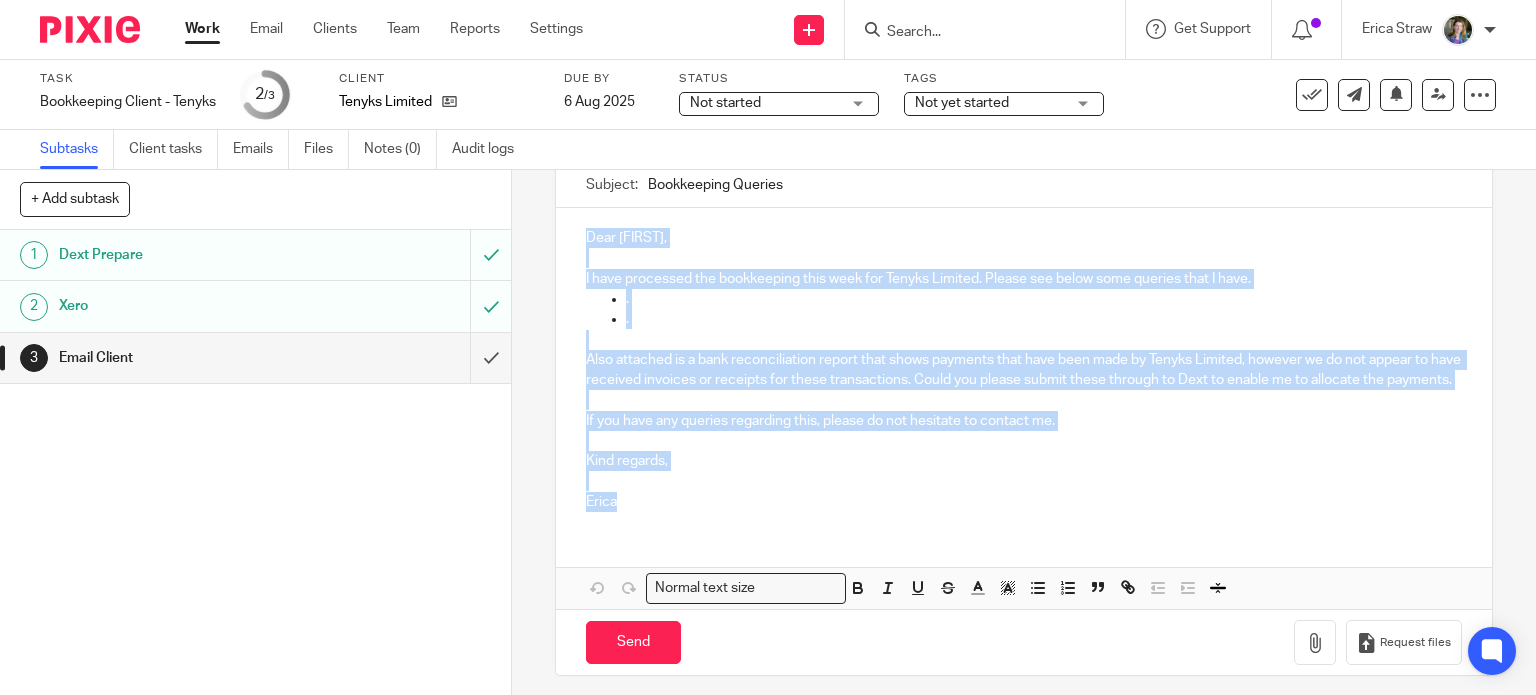click on "Dear Georgia, I have processed the bookkeeping this week for Tenyks Limited. Please see below some queries that I have. . . Also attached is a bank reconciliation report that shows payments that have been made by Tenyks Limited, however we do not appear to have received invoices or receipts for these transactions. Could you please submit these through to Dext to enable me to allocate the payments. If you have any queries regarding this, please do not hesitate to contact me. Kind regards, Erica           Attachments
Normal text size
Loading...
Remove
Edit" at bounding box center (1024, 408) 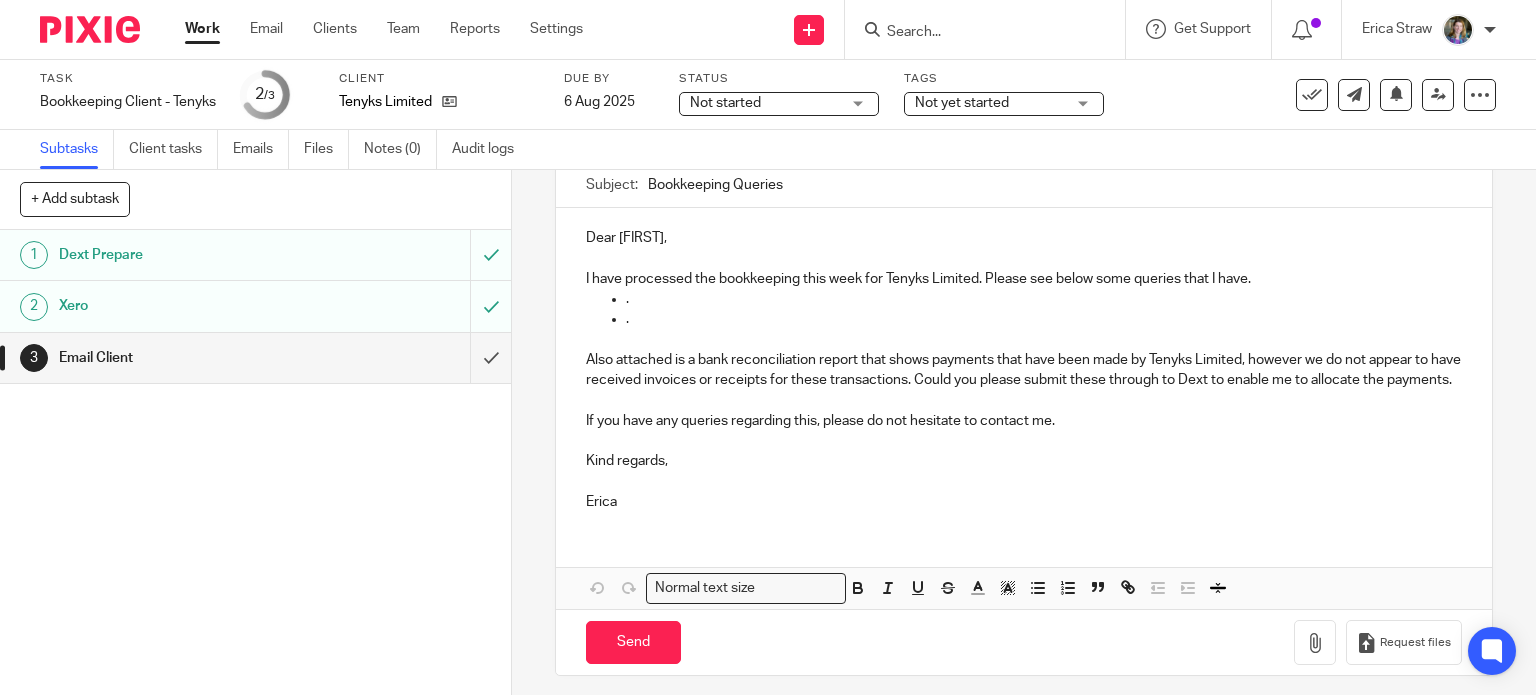 click on "1
Dext Prepare
2
Xero
3
Email Client" at bounding box center (255, 462) 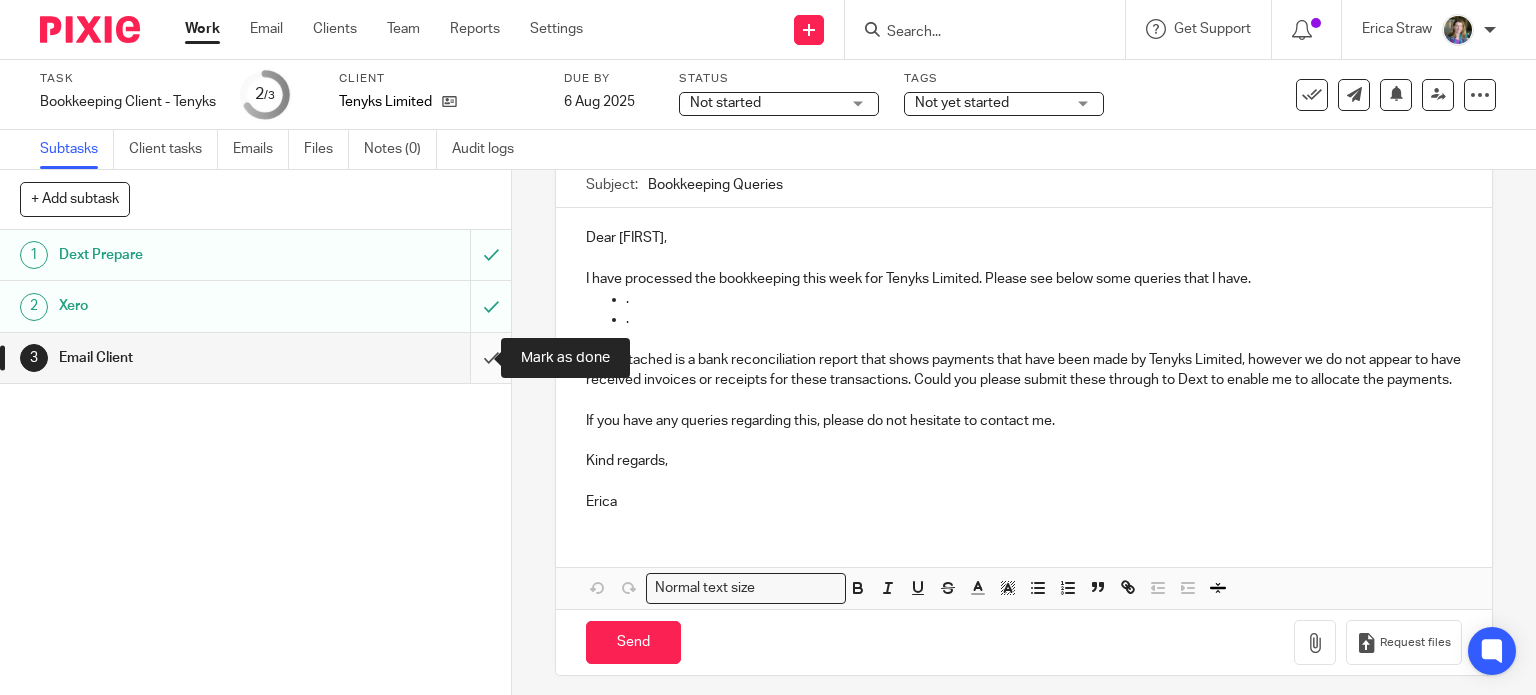click at bounding box center [255, 358] 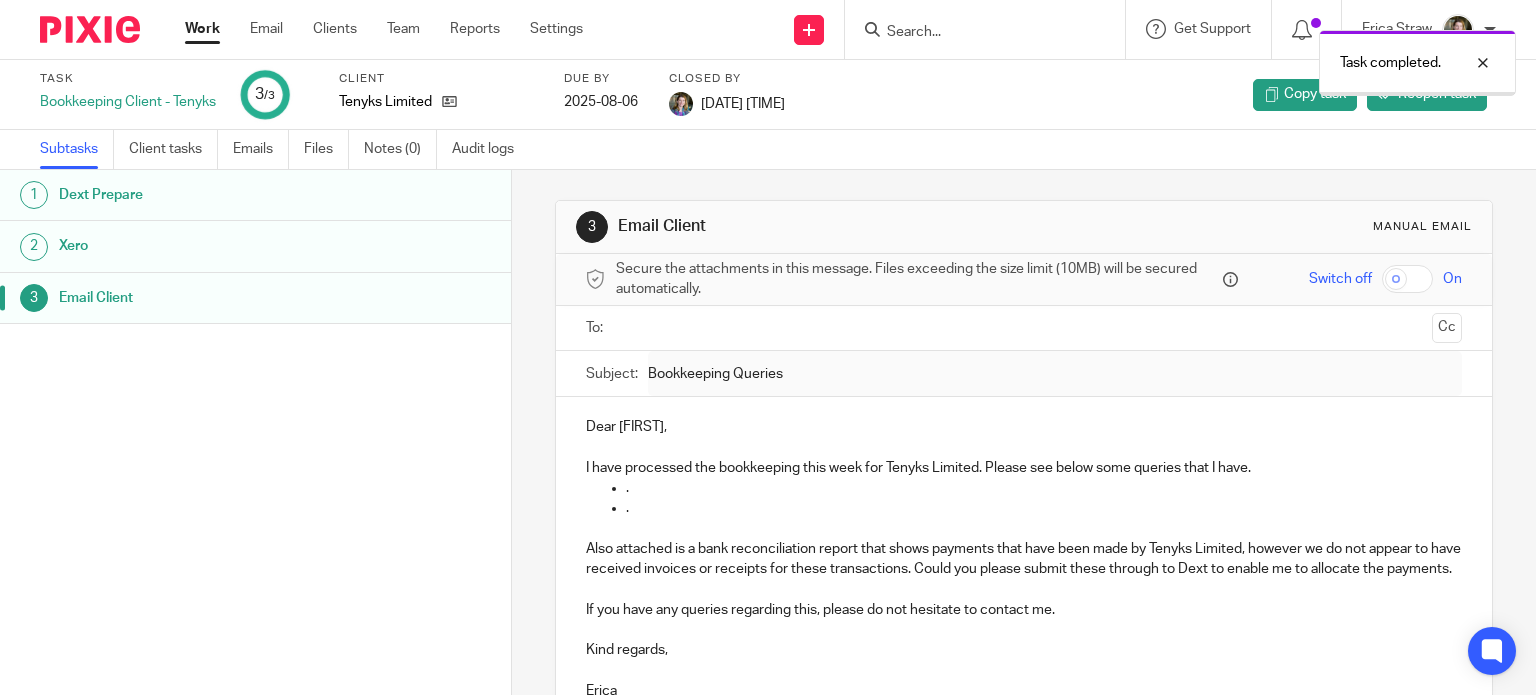 scroll, scrollTop: 0, scrollLeft: 0, axis: both 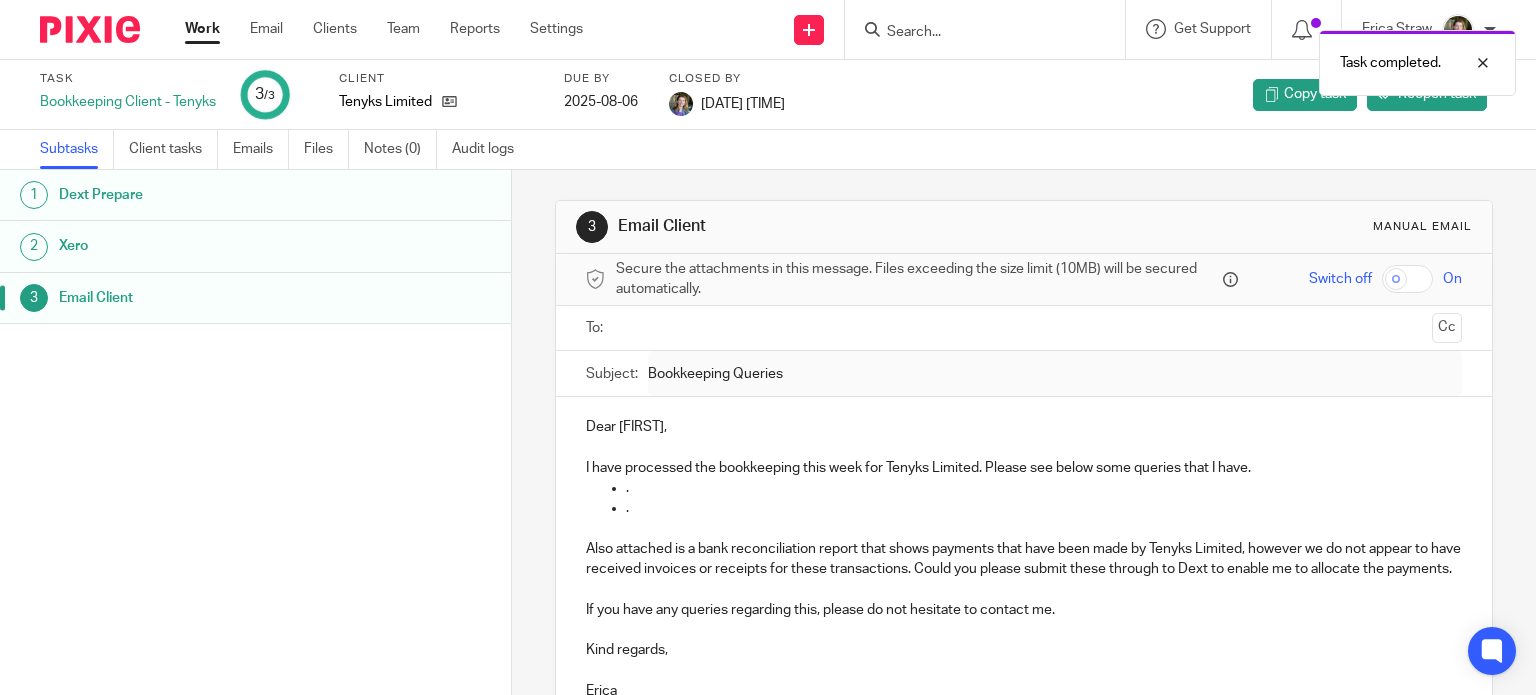 click on "Work" at bounding box center [202, 29] 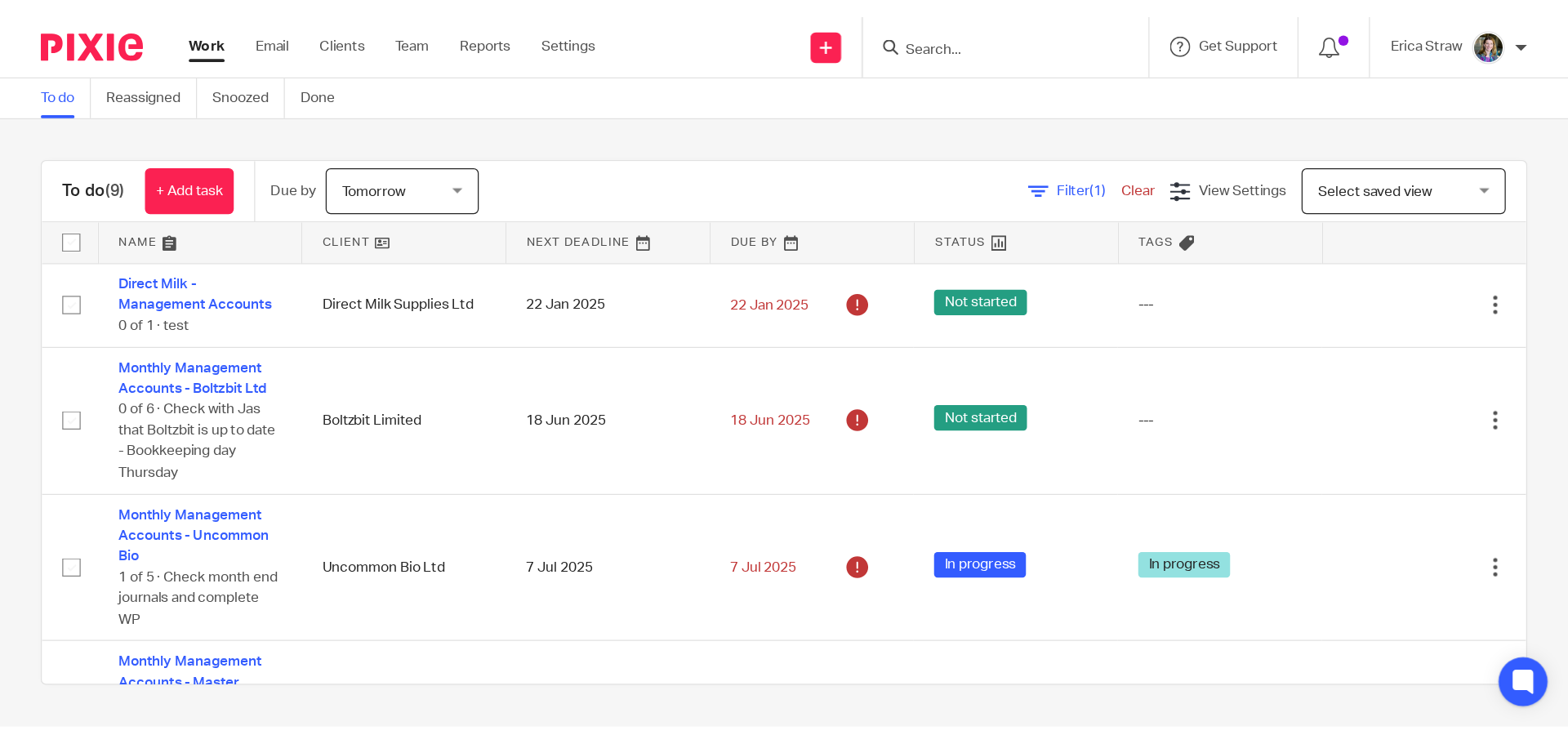 scroll, scrollTop: 0, scrollLeft: 0, axis: both 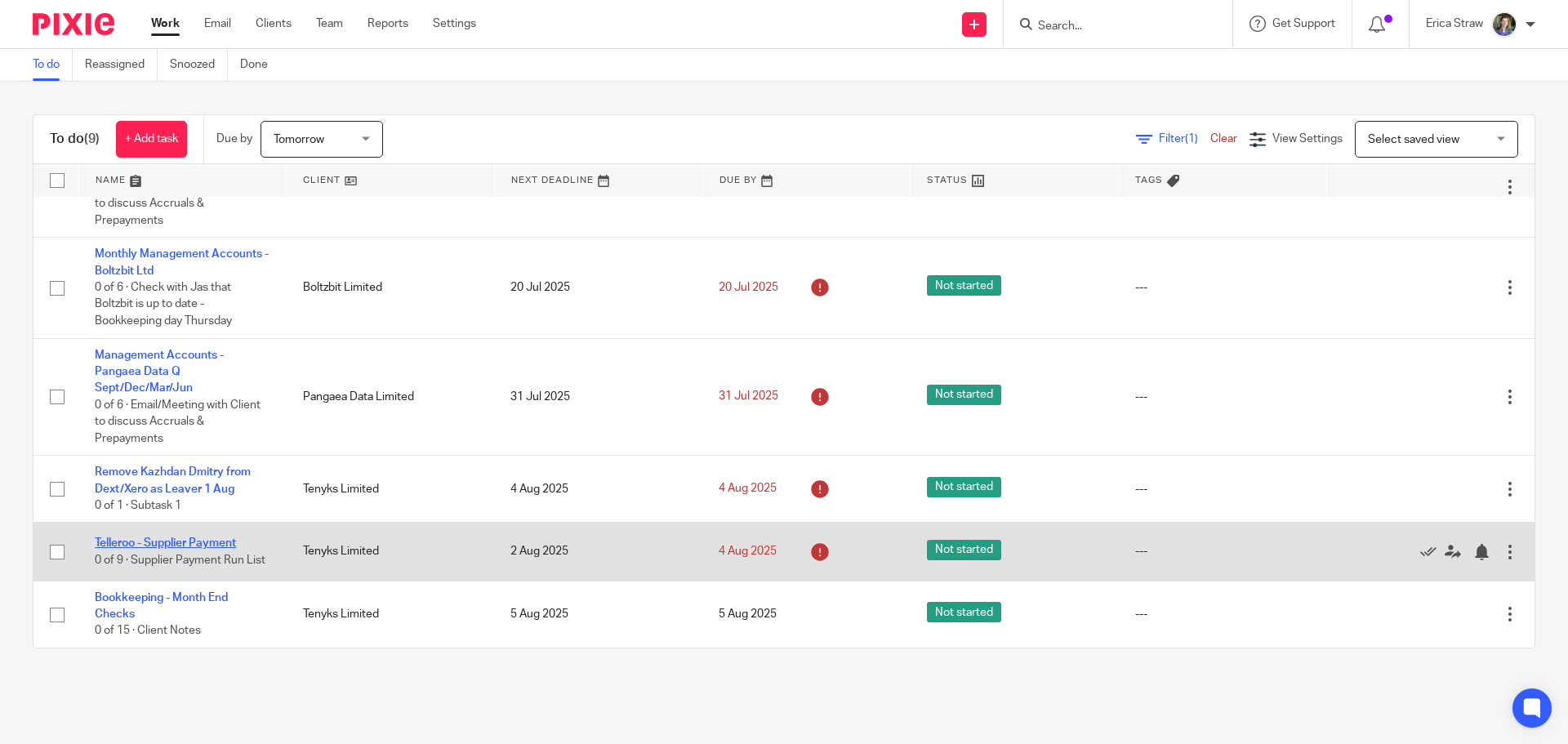 click on "Telleroo - Supplier Payment" at bounding box center (165, 543) 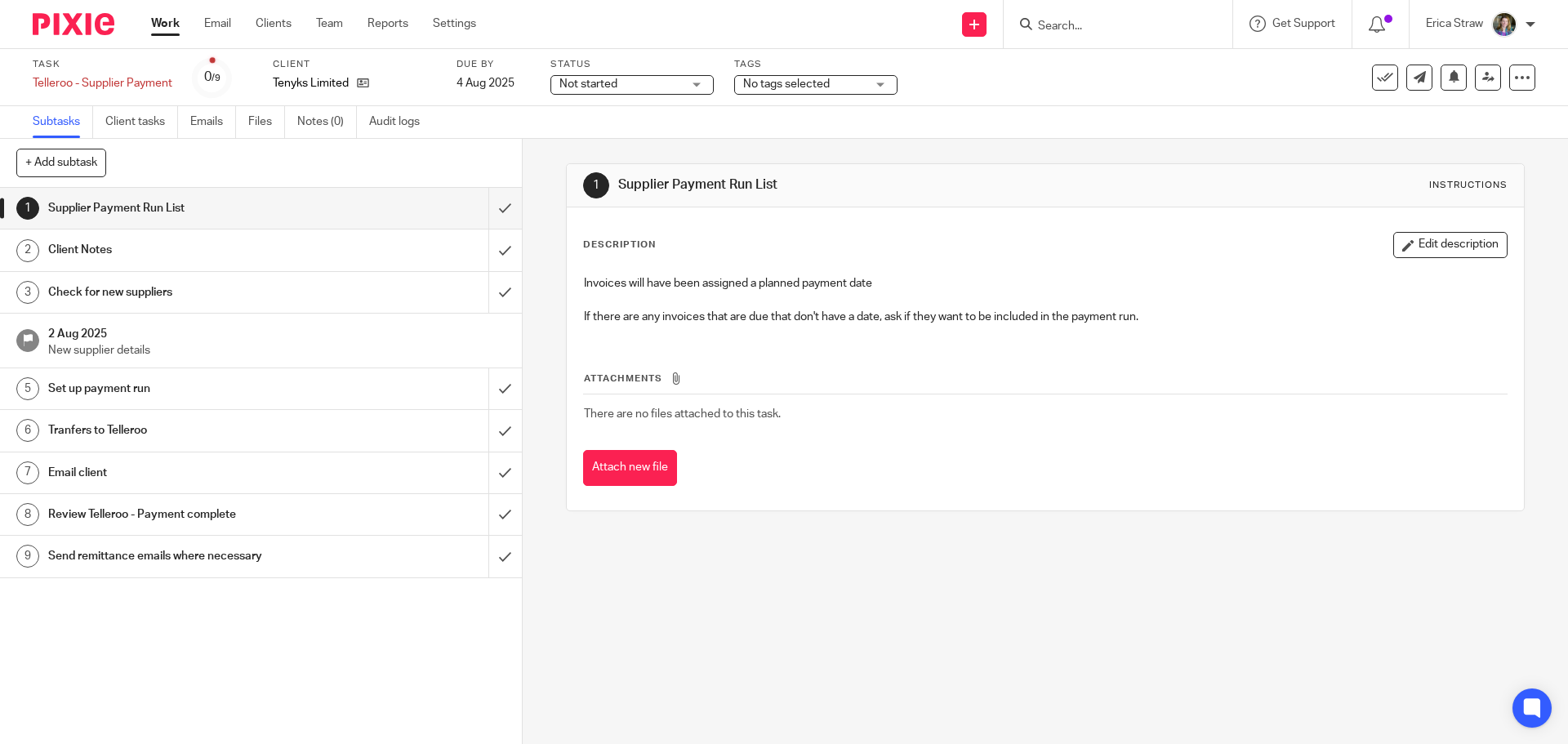 scroll, scrollTop: 0, scrollLeft: 0, axis: both 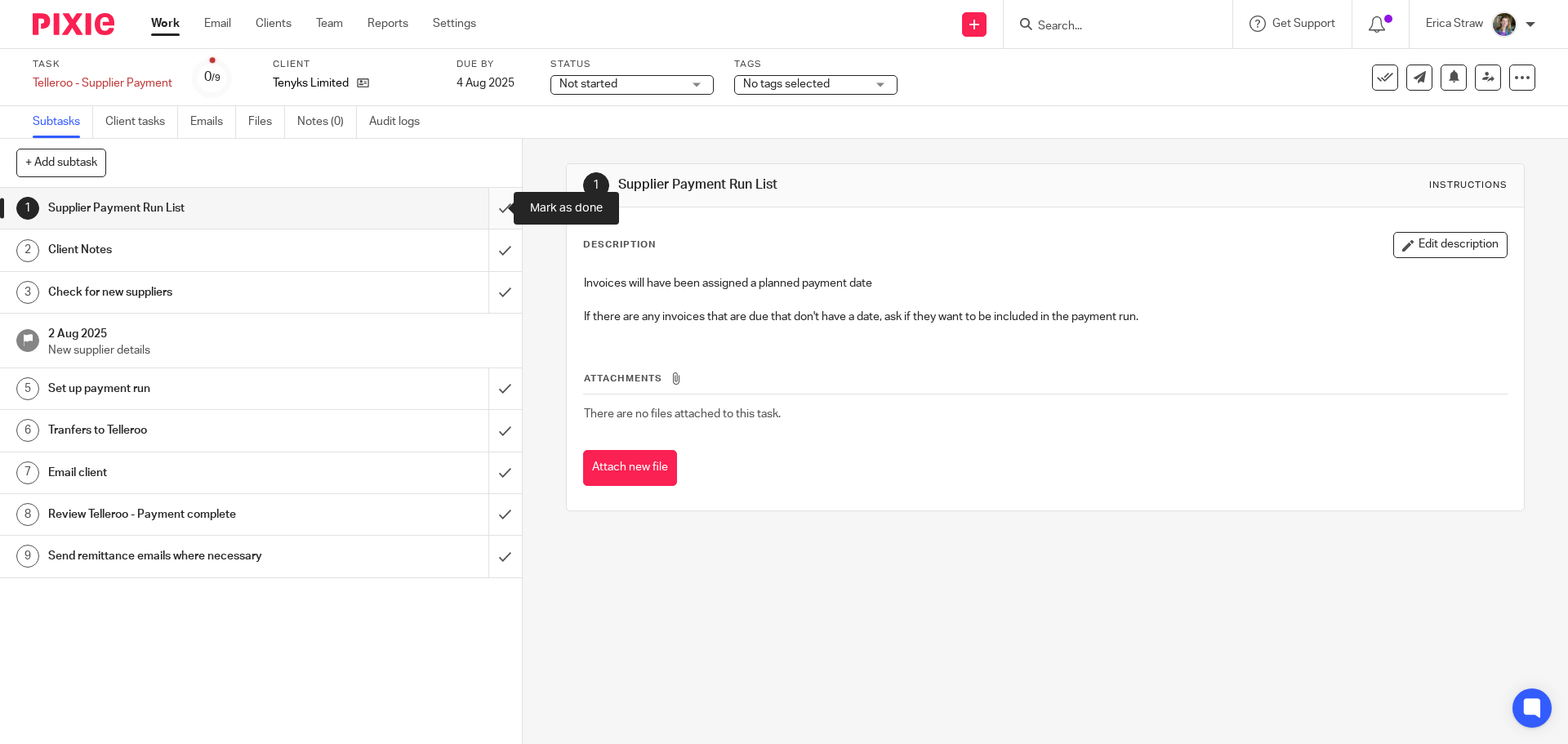click at bounding box center (261, 208) 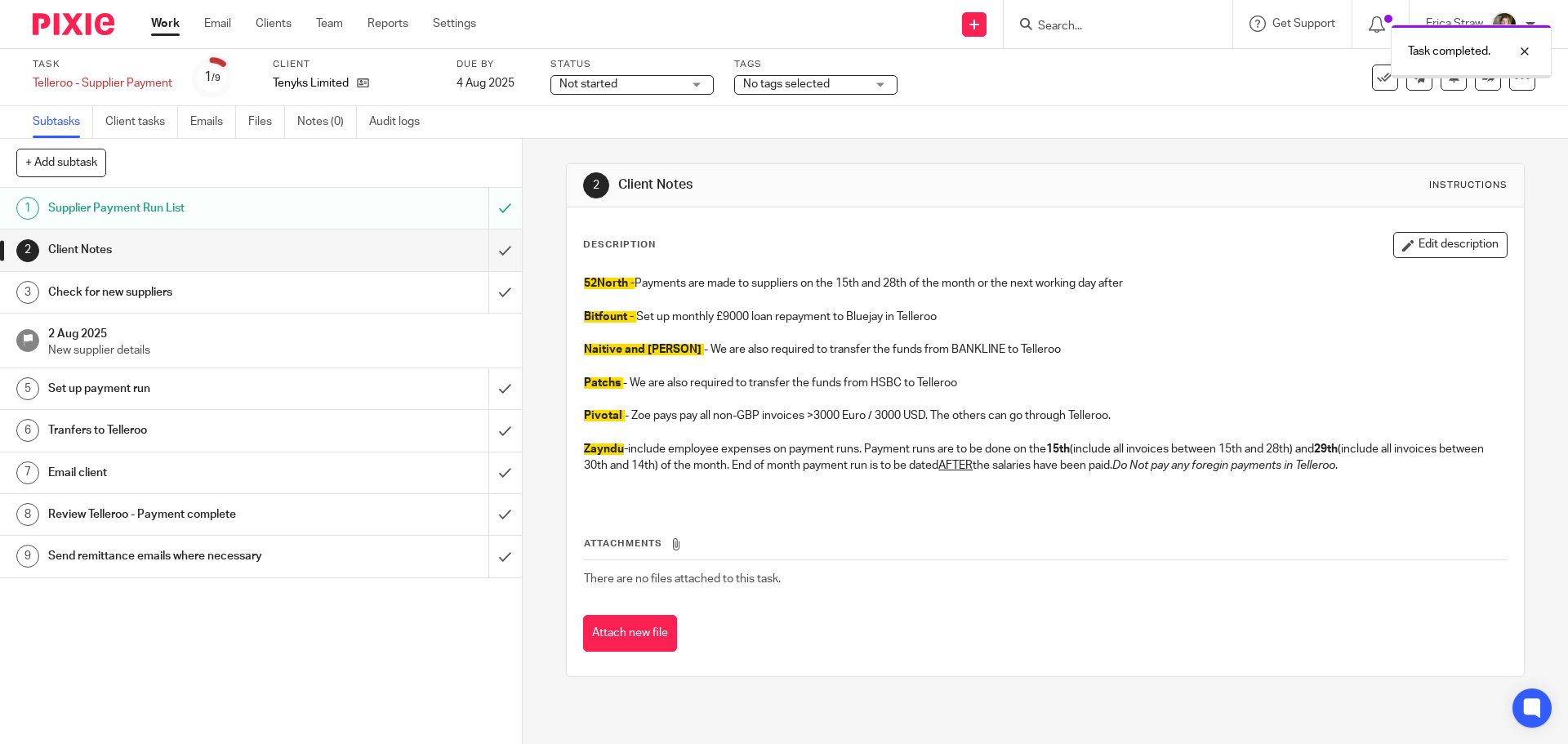 scroll, scrollTop: 0, scrollLeft: 0, axis: both 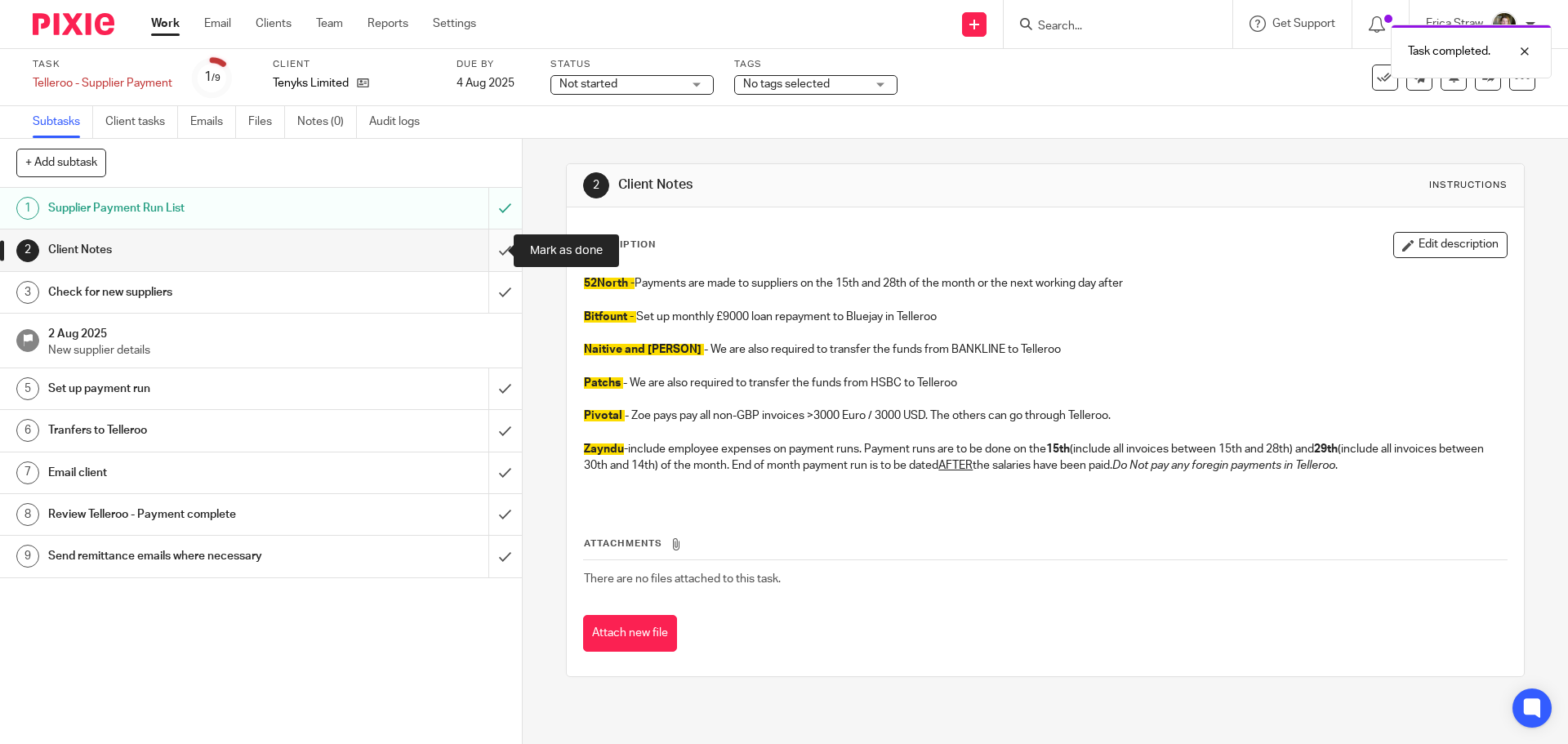 click at bounding box center [261, 250] 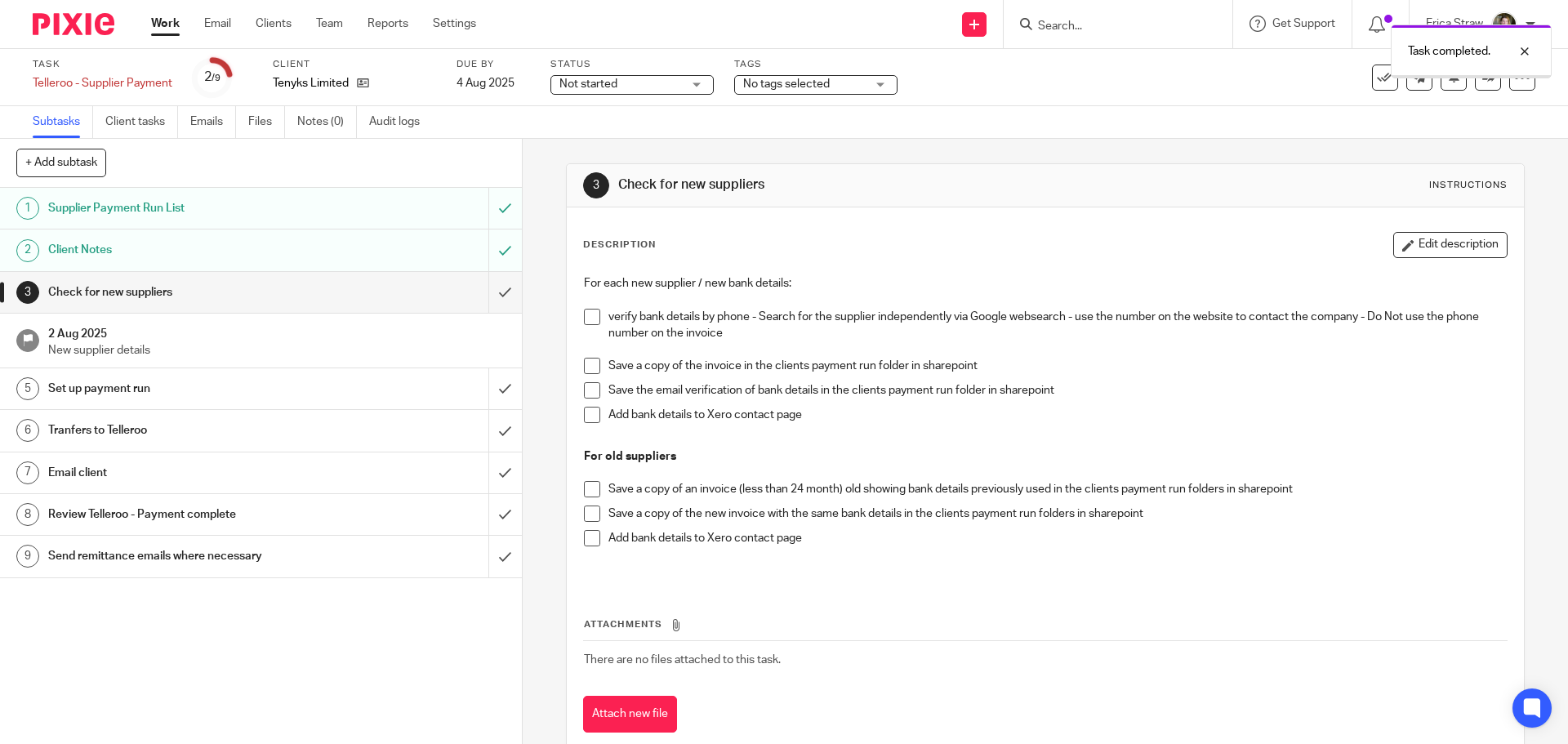 scroll, scrollTop: 0, scrollLeft: 0, axis: both 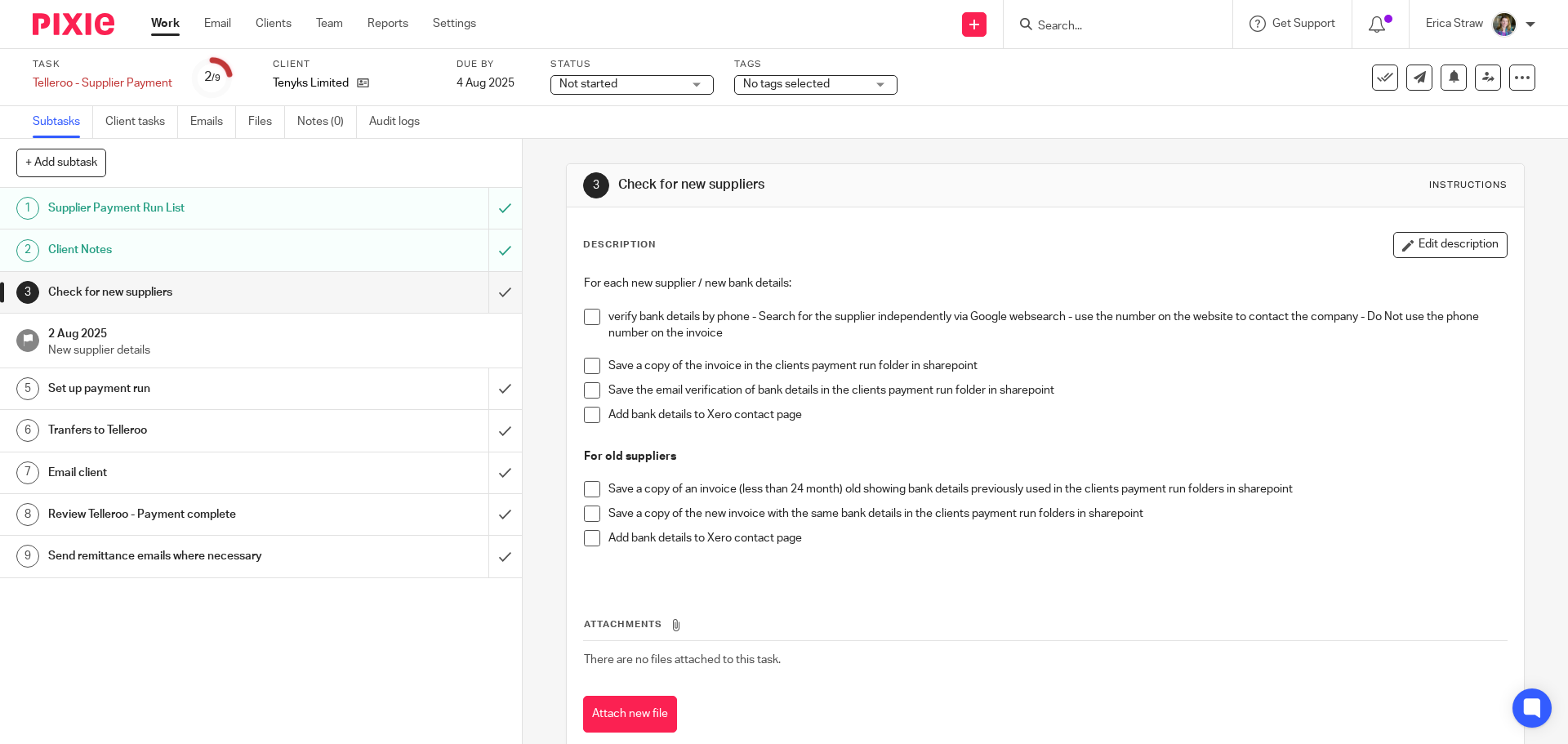 click at bounding box center (592, 366) 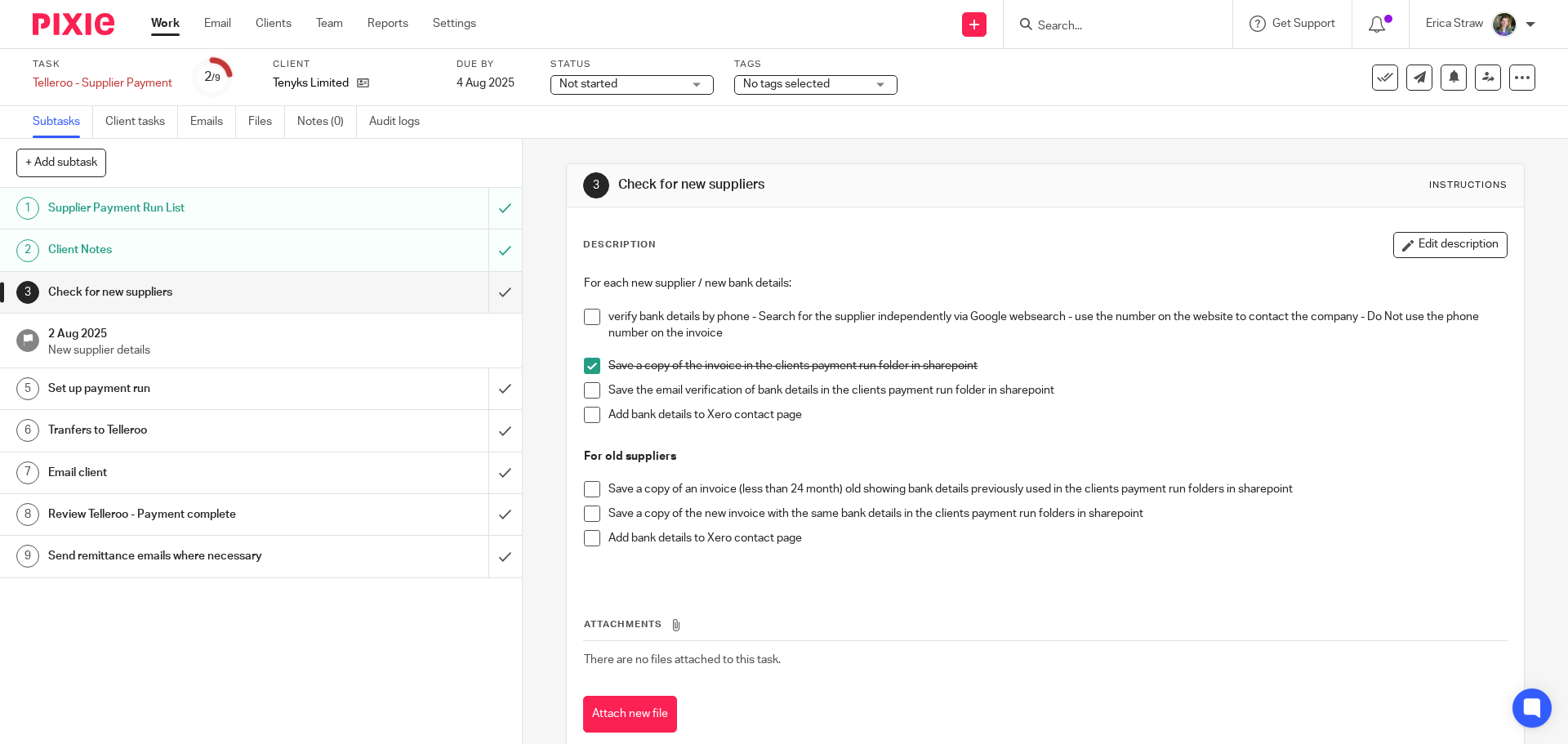 click at bounding box center (592, 390) 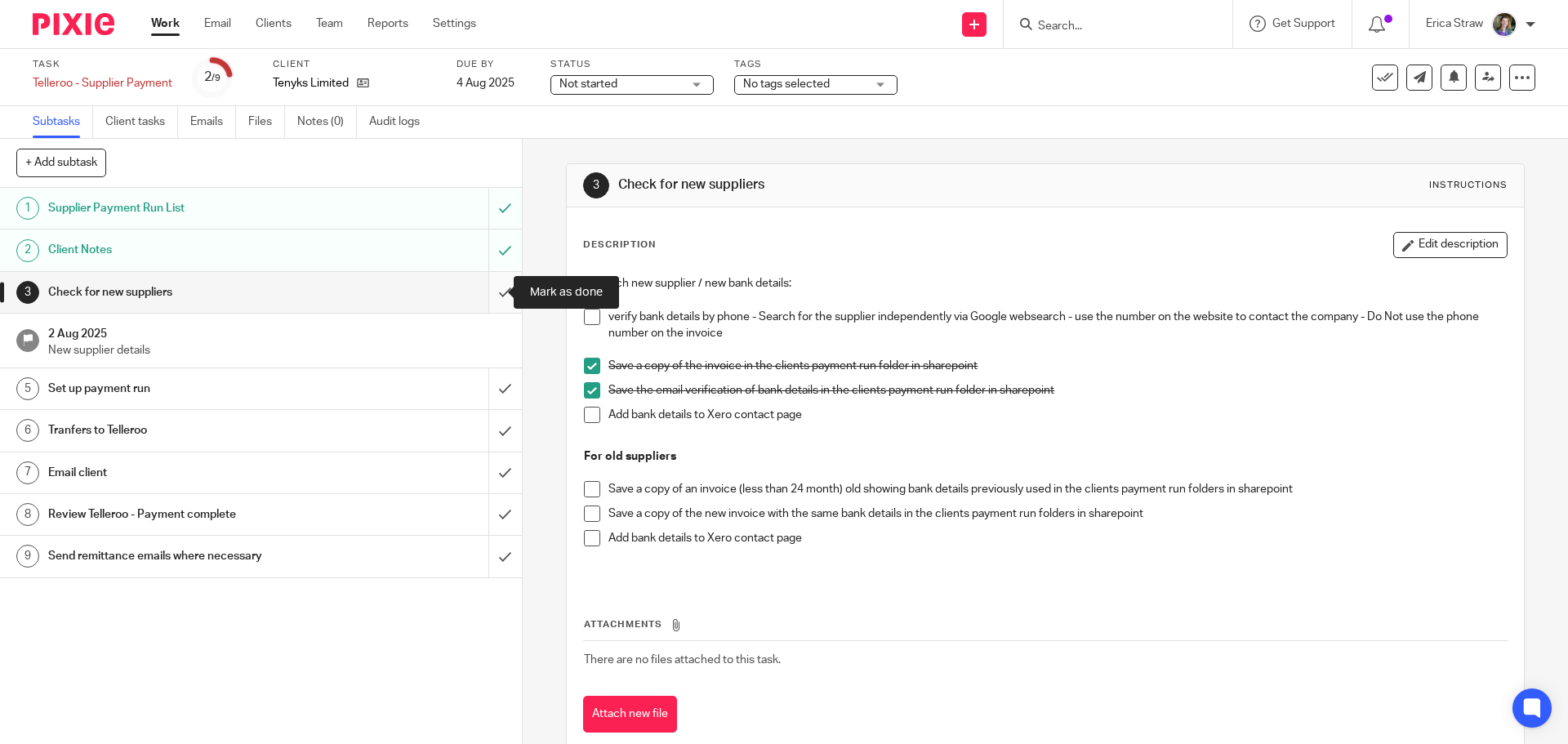 click at bounding box center [261, 292] 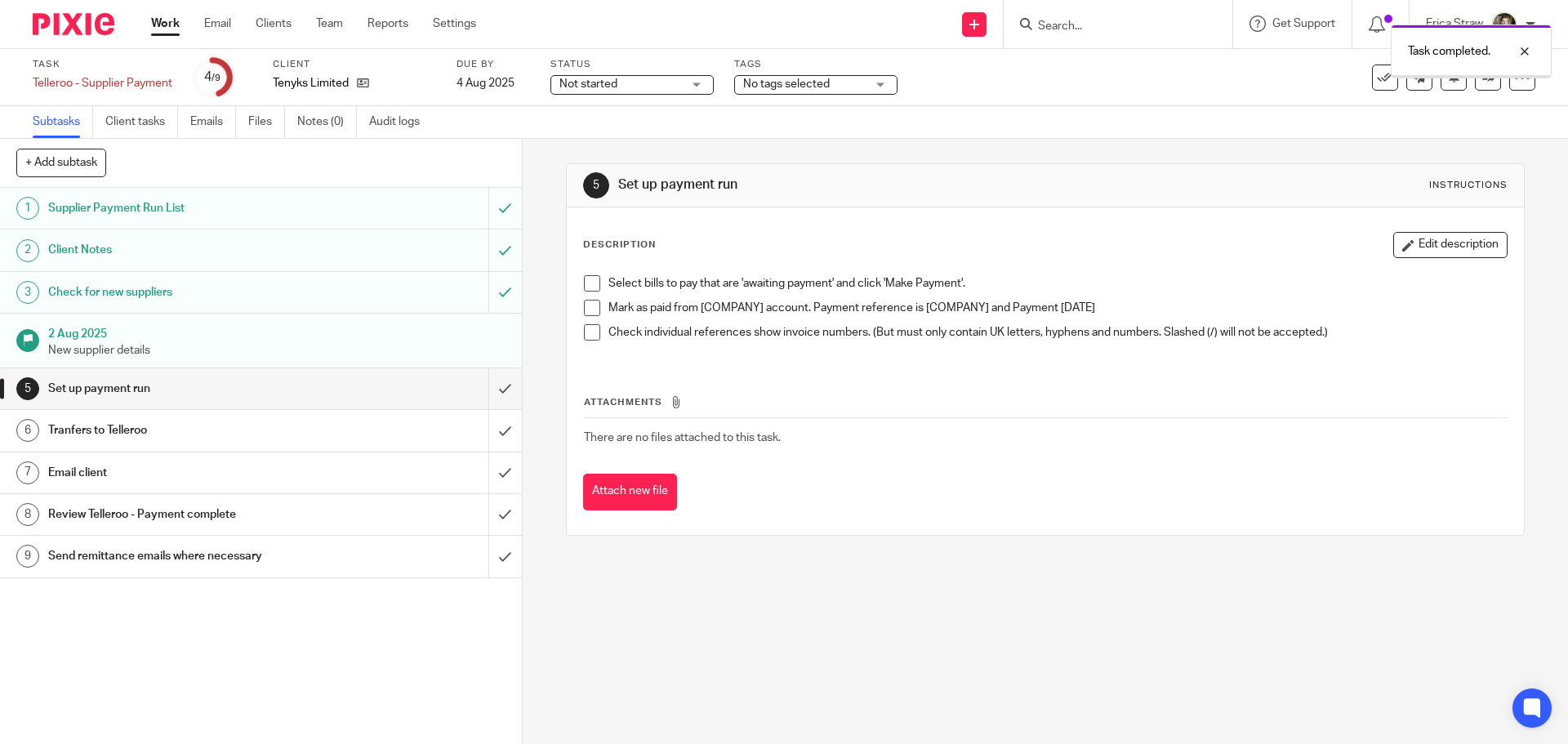 scroll, scrollTop: 0, scrollLeft: 0, axis: both 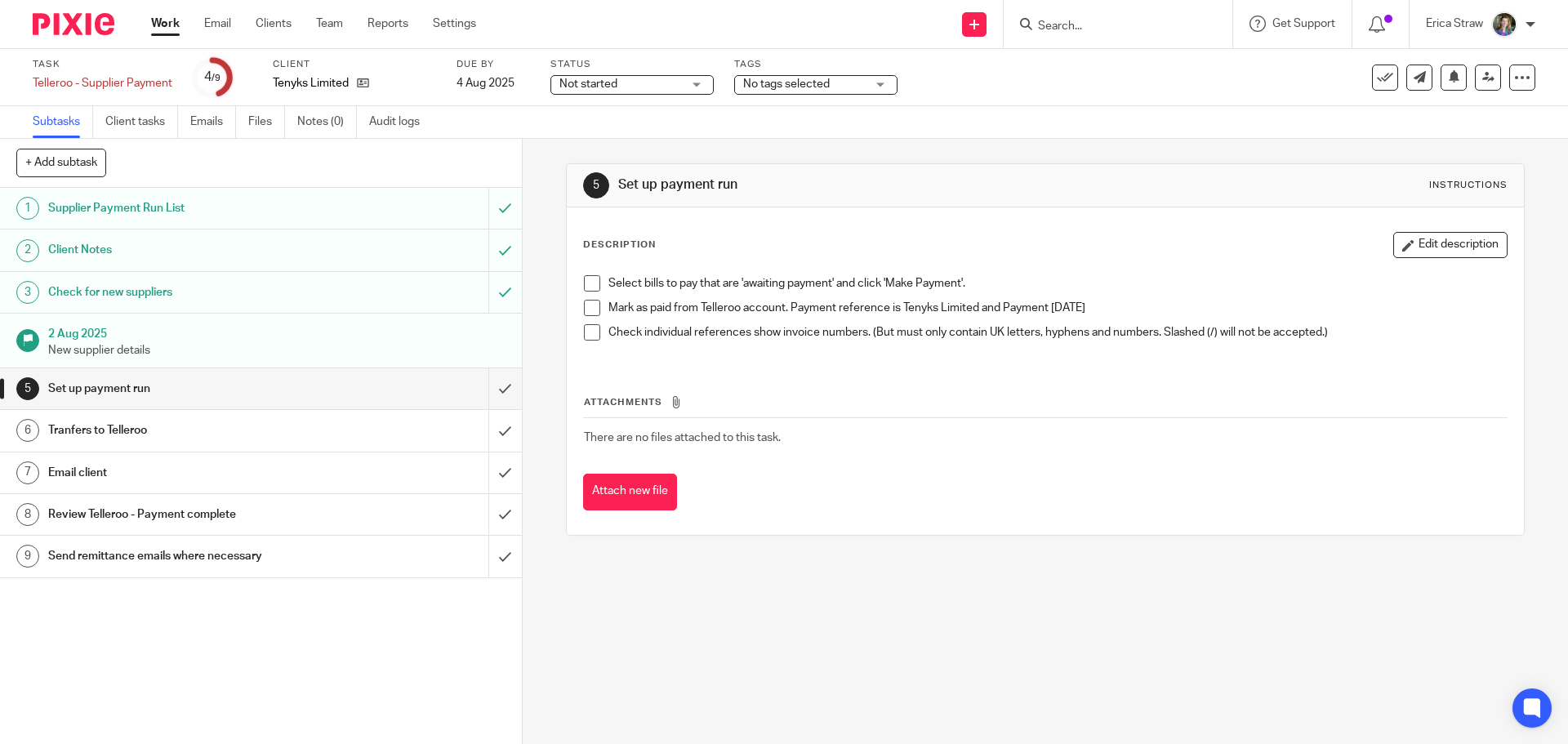click on "Tranfers to Telleroo" at bounding box center (189, 430) 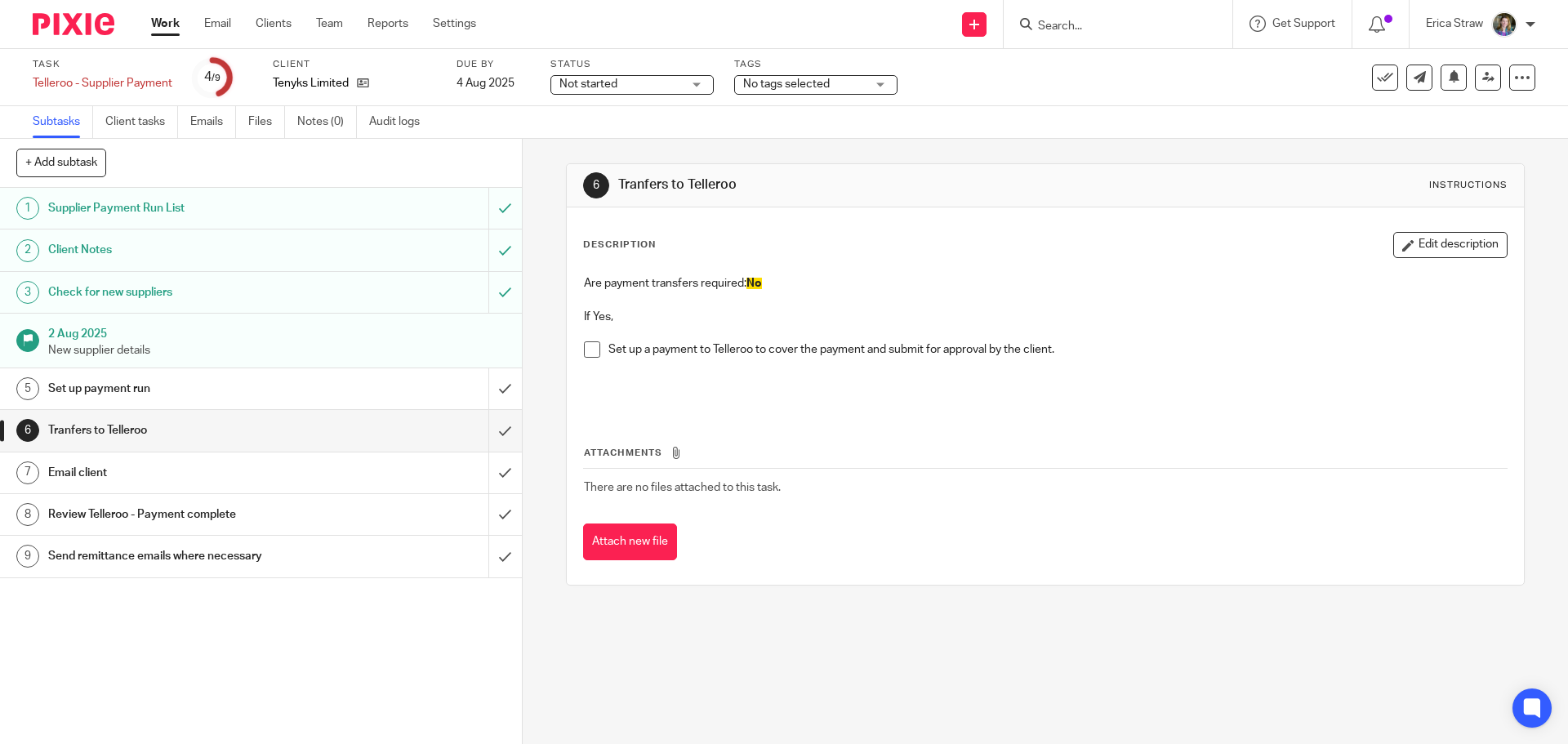 scroll, scrollTop: 0, scrollLeft: 0, axis: both 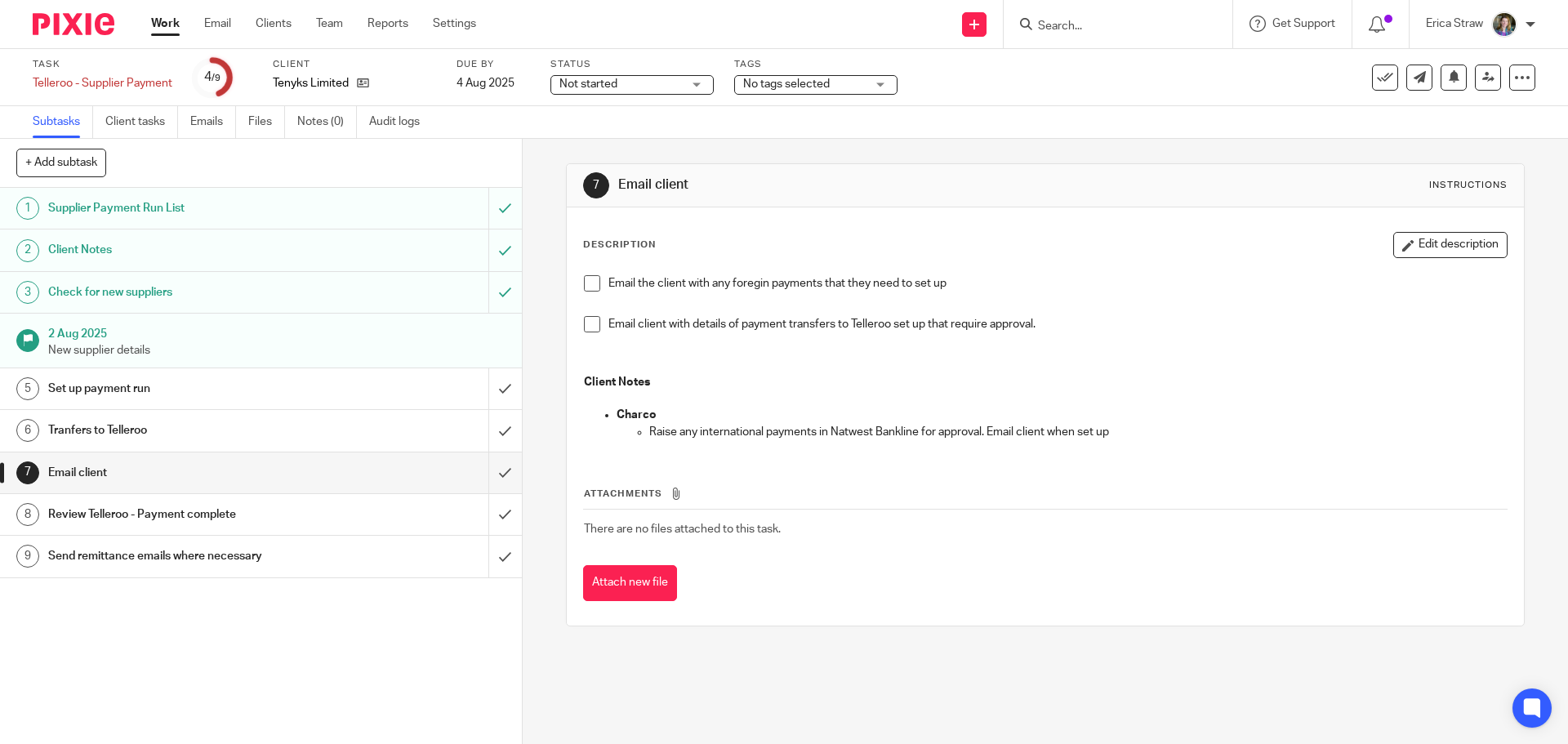 click on "Attach new file" at bounding box center [1045, 583] 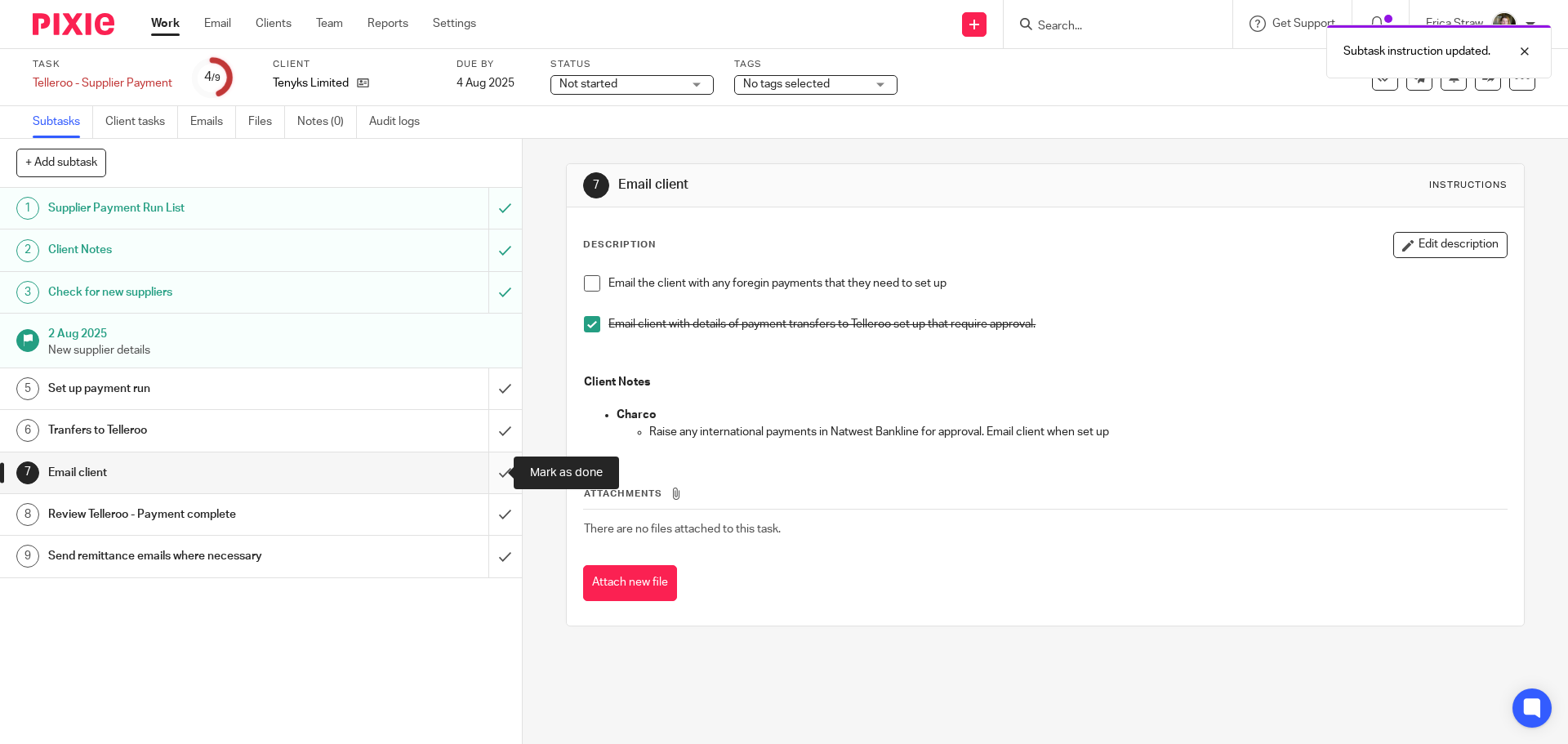 click at bounding box center [261, 473] 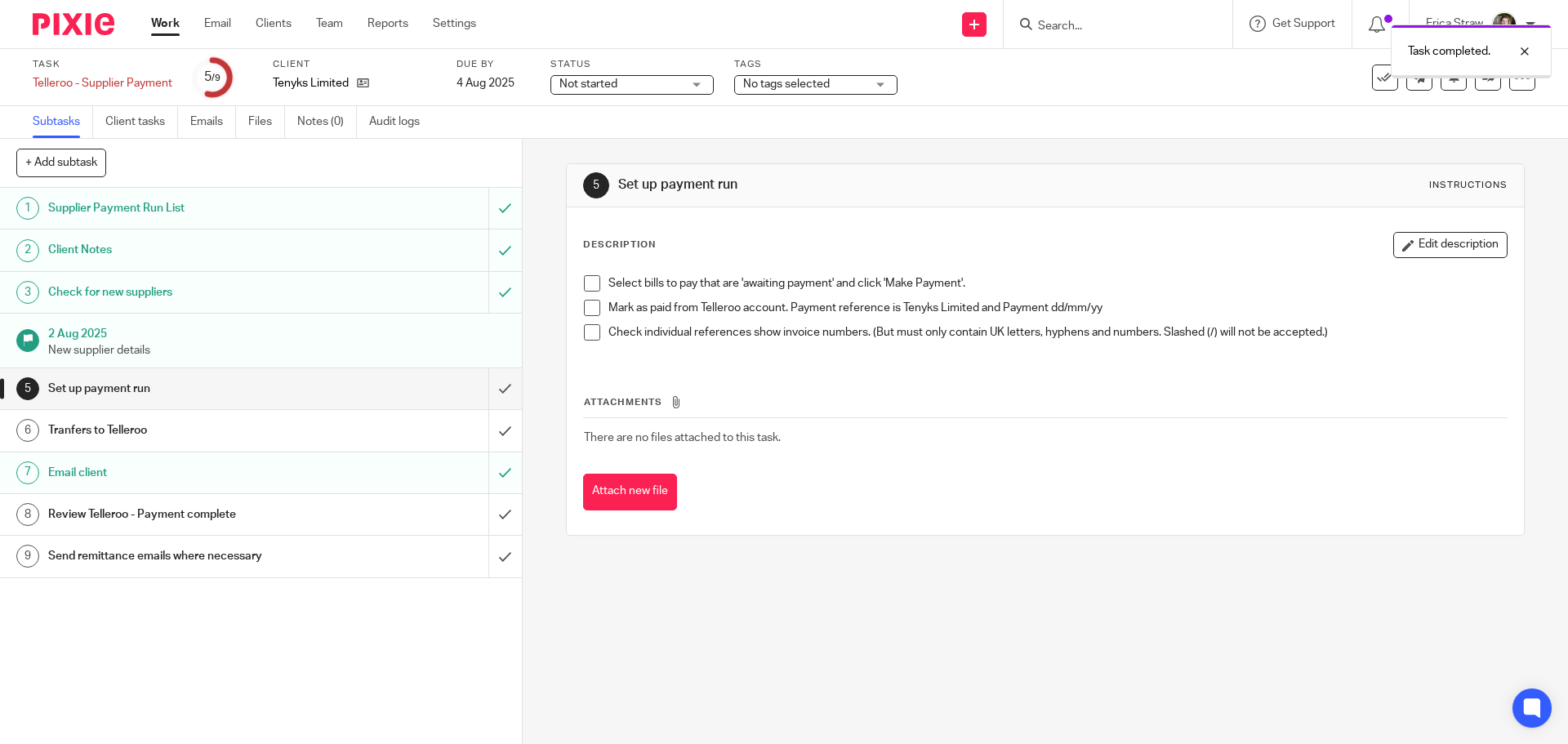 scroll, scrollTop: 0, scrollLeft: 0, axis: both 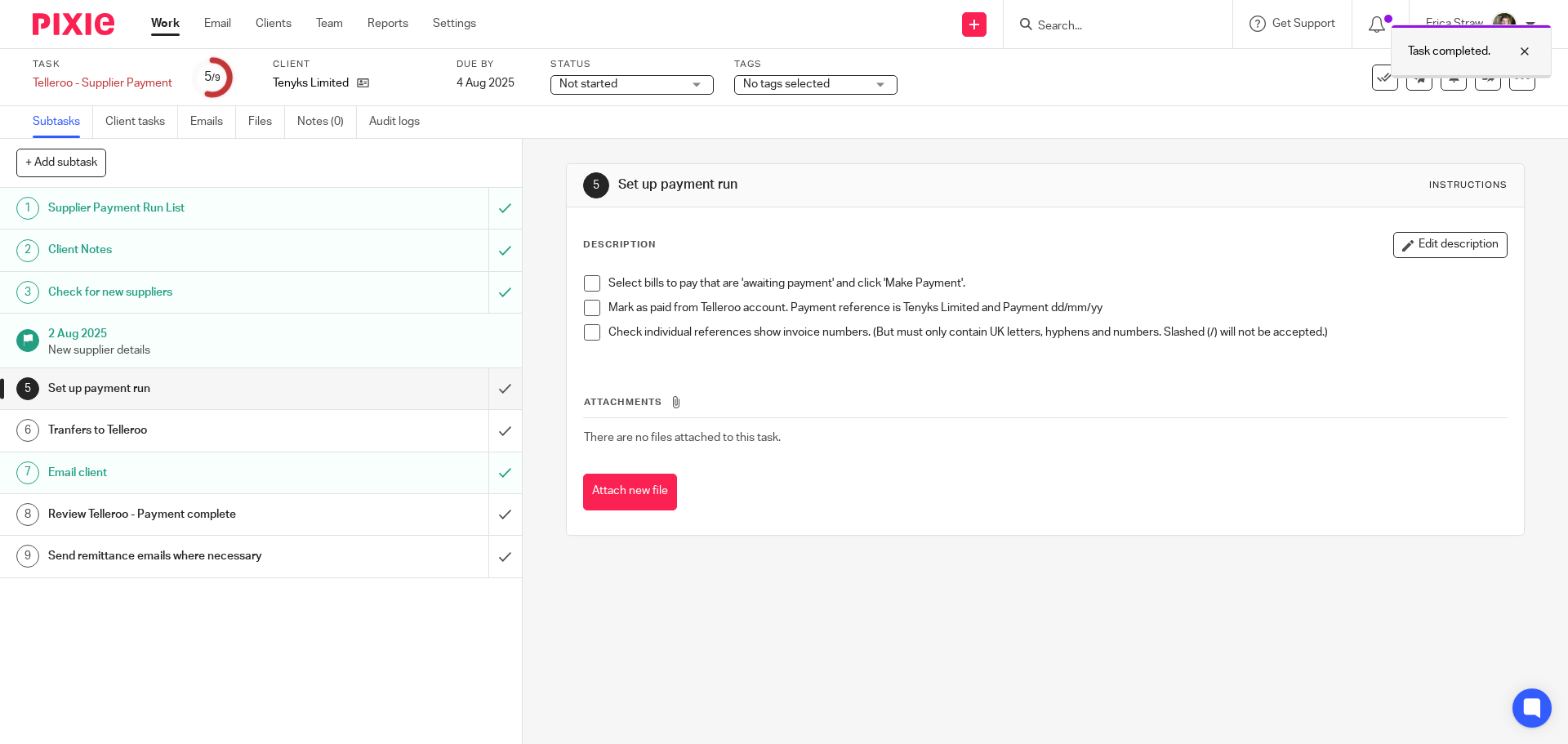 click at bounding box center (1512, 51) 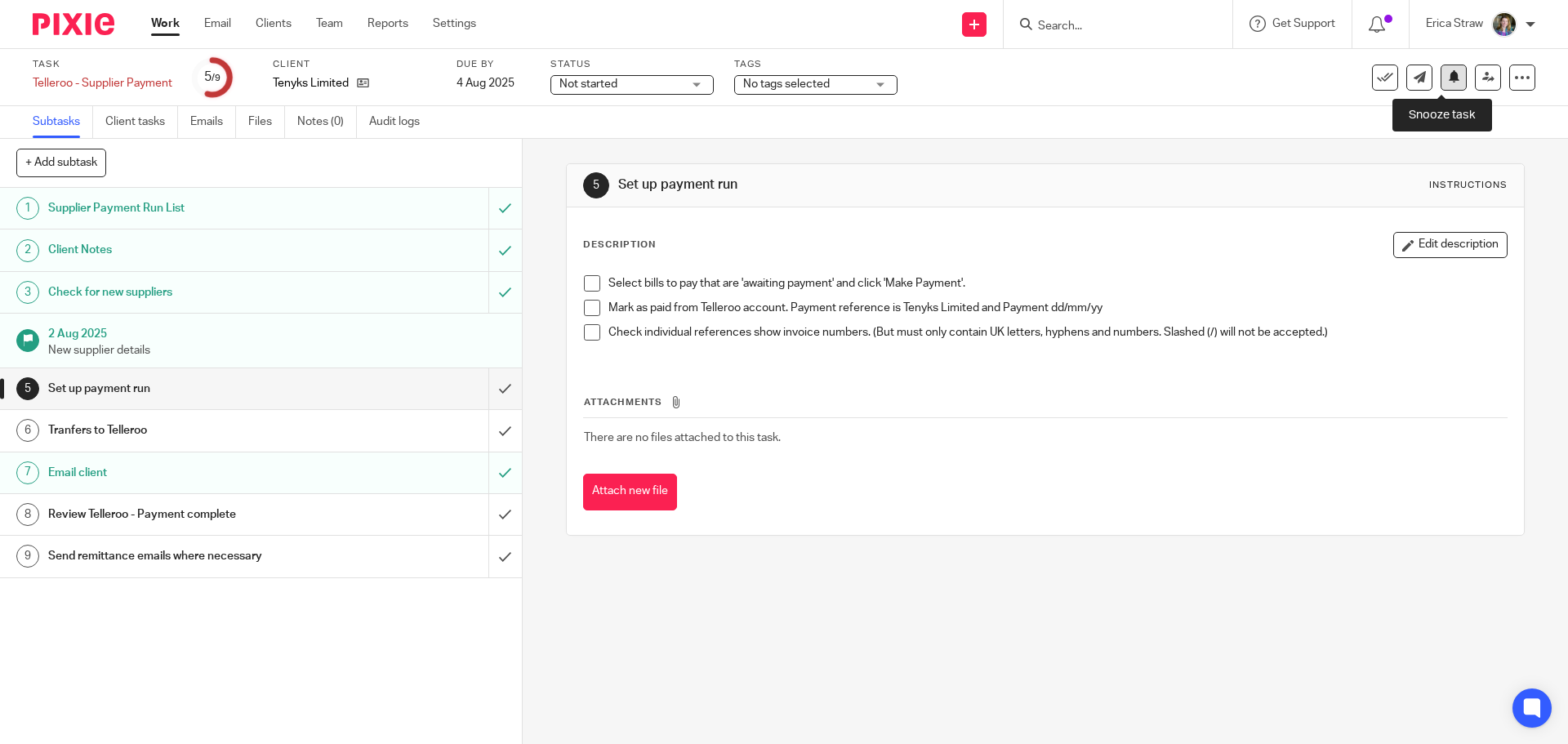 click at bounding box center [1454, 76] 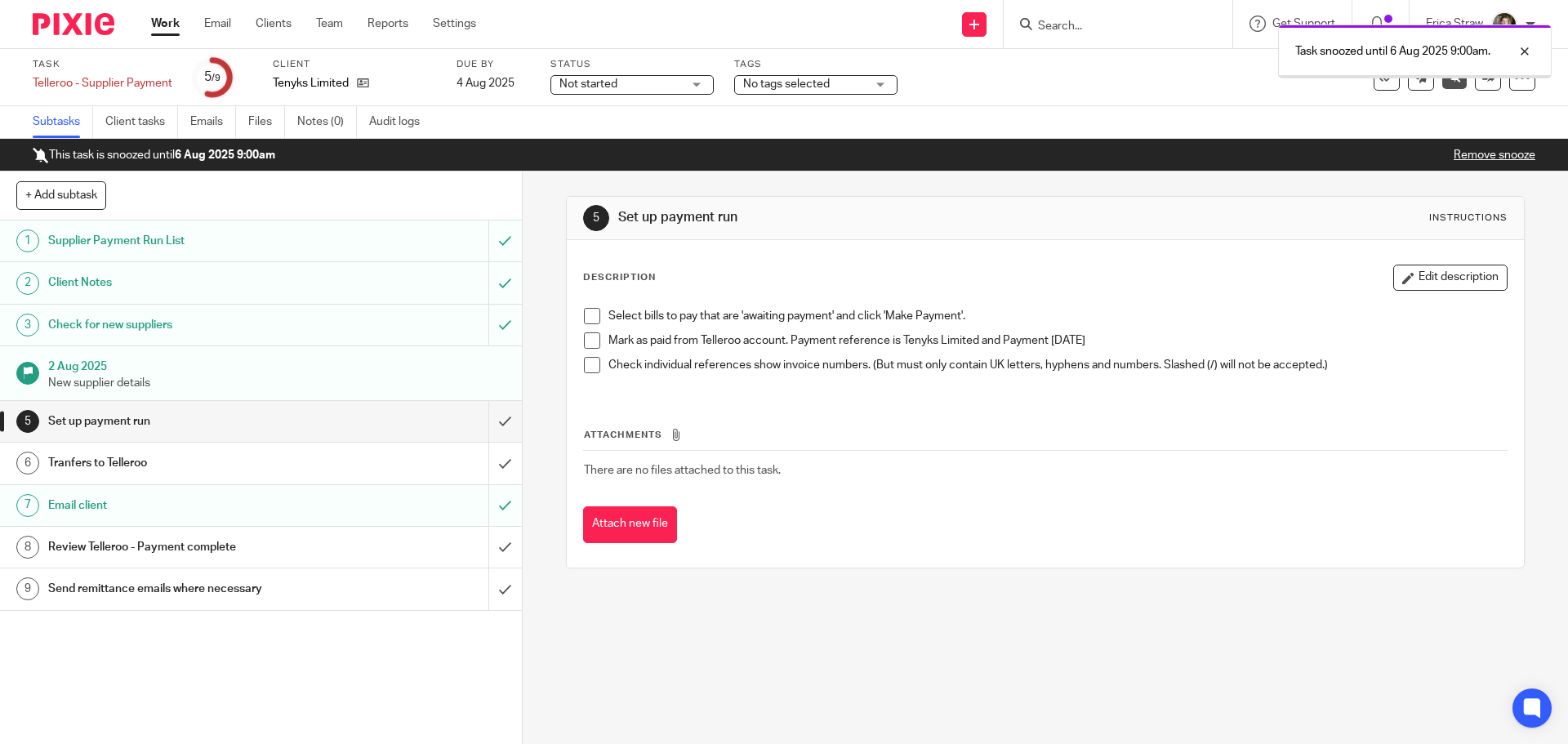 scroll, scrollTop: 0, scrollLeft: 0, axis: both 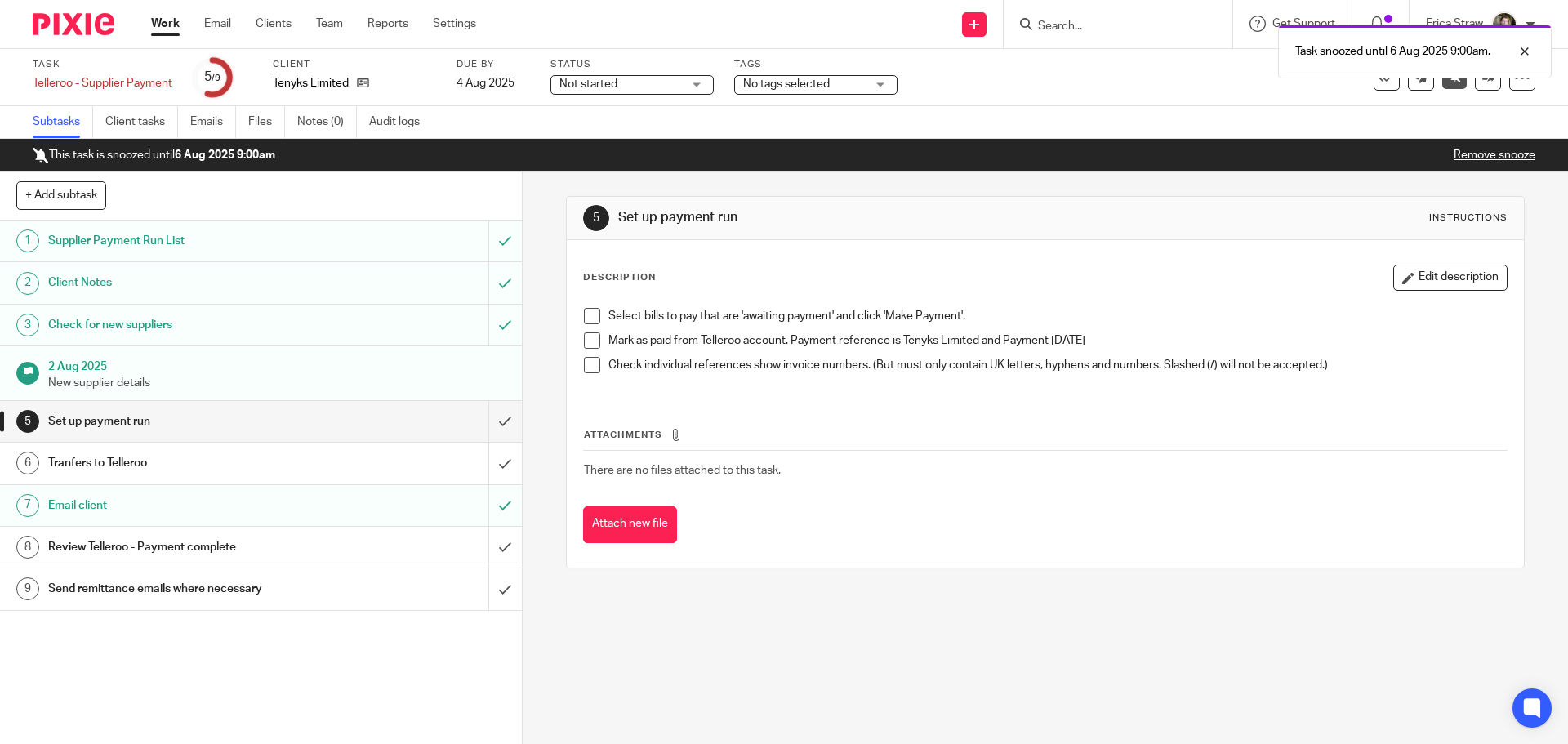 click on "Work" at bounding box center (165, 24) 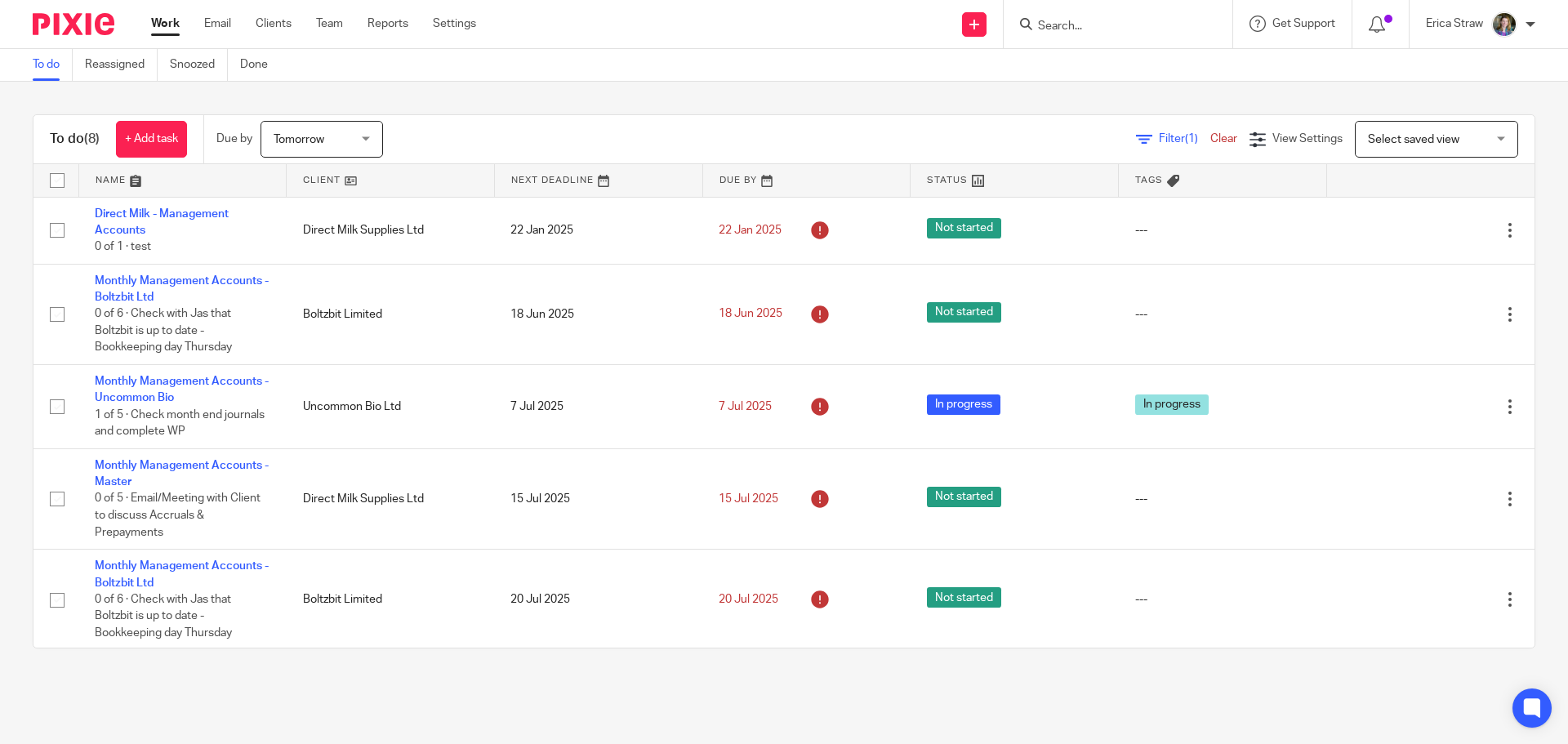 scroll, scrollTop: 0, scrollLeft: 0, axis: both 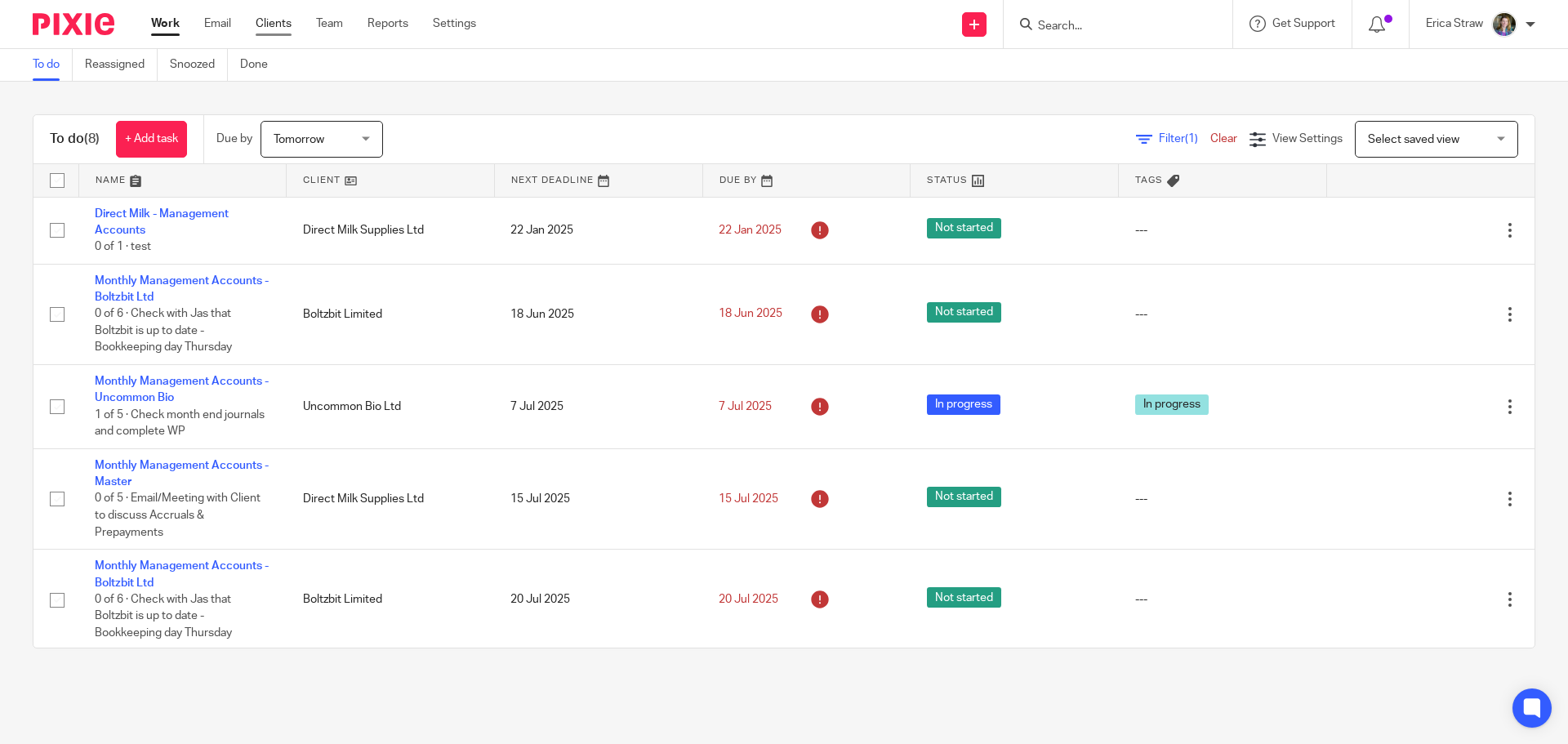 click on "Clients" at bounding box center (274, 24) 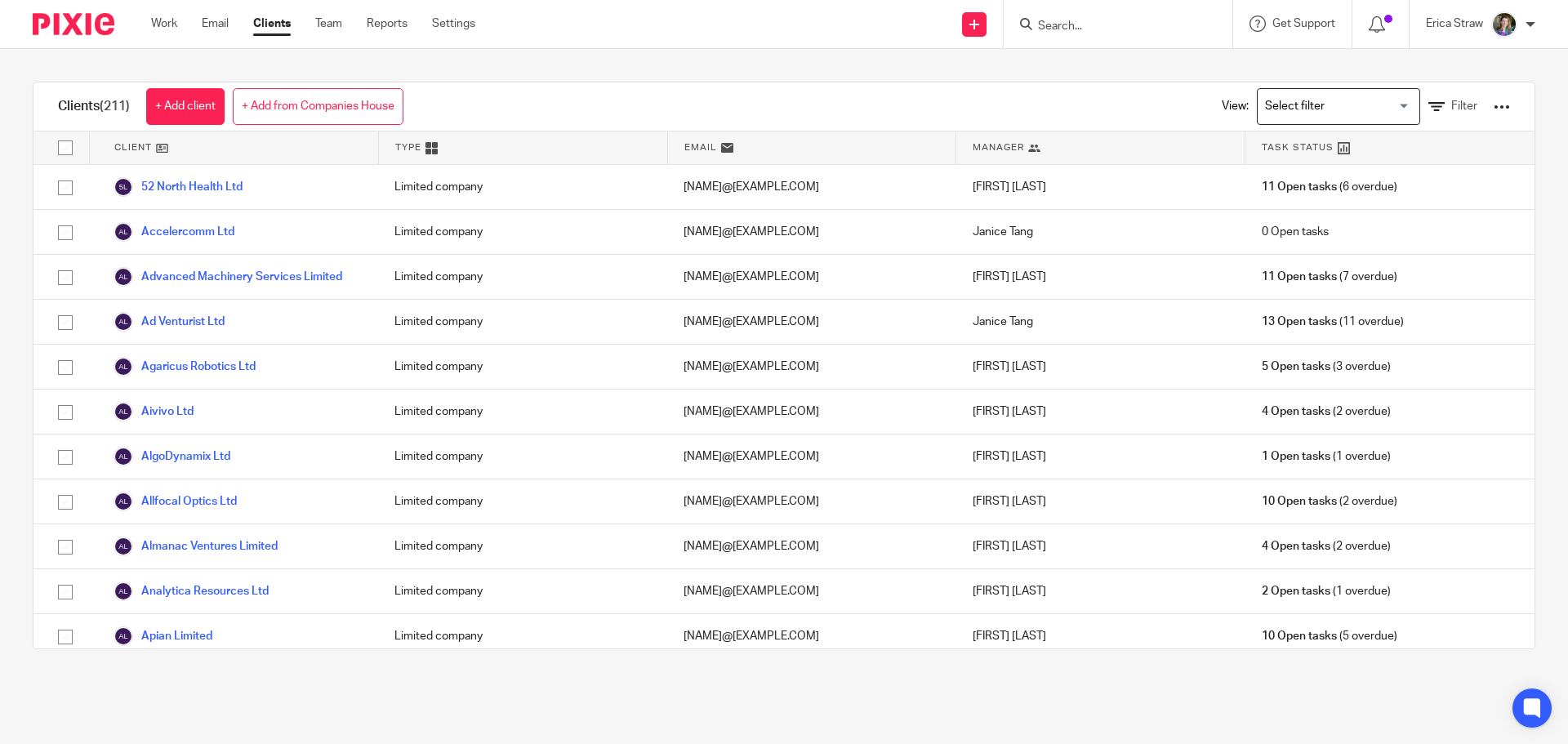 scroll, scrollTop: 0, scrollLeft: 0, axis: both 